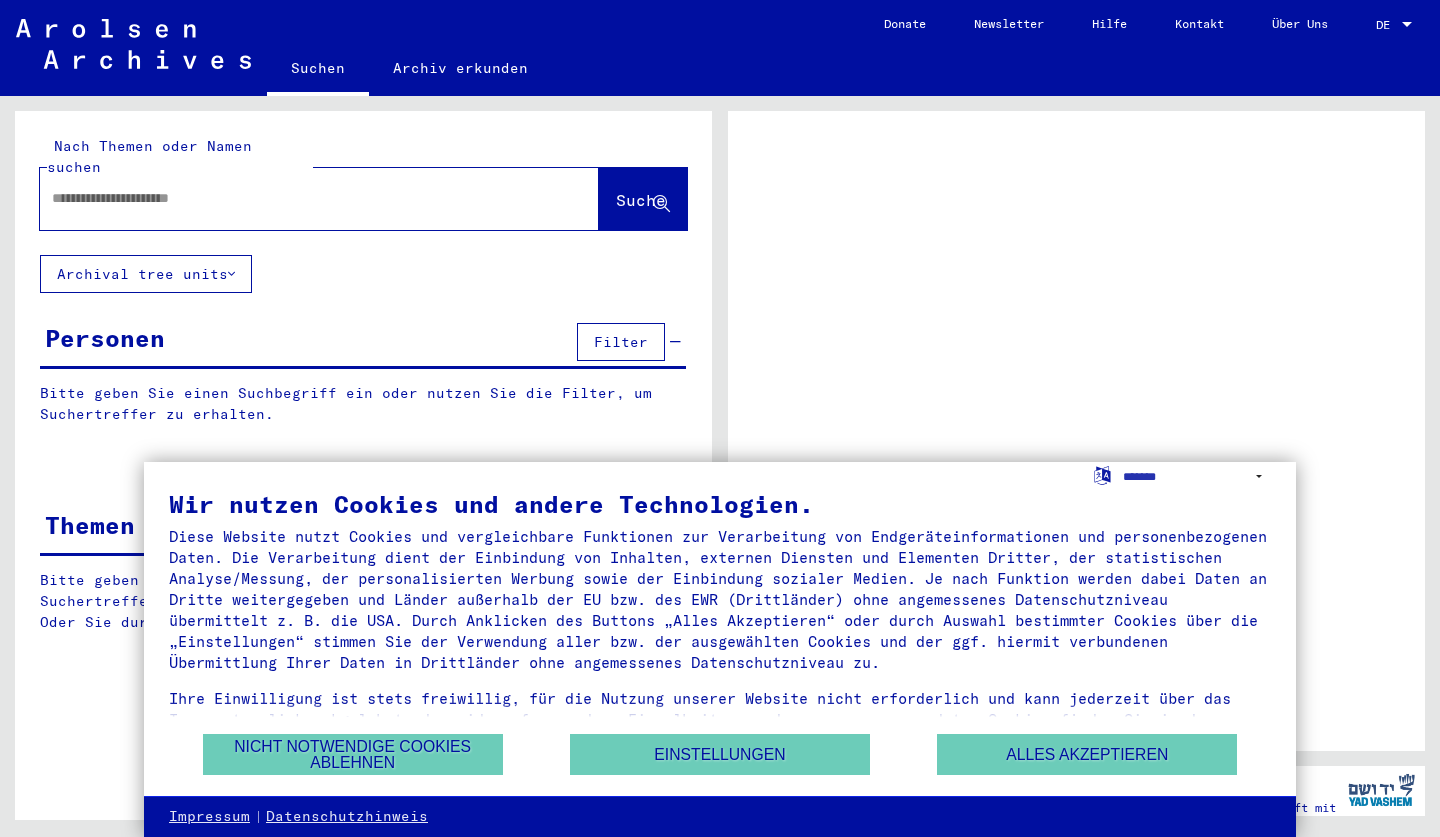 scroll, scrollTop: 0, scrollLeft: 0, axis: both 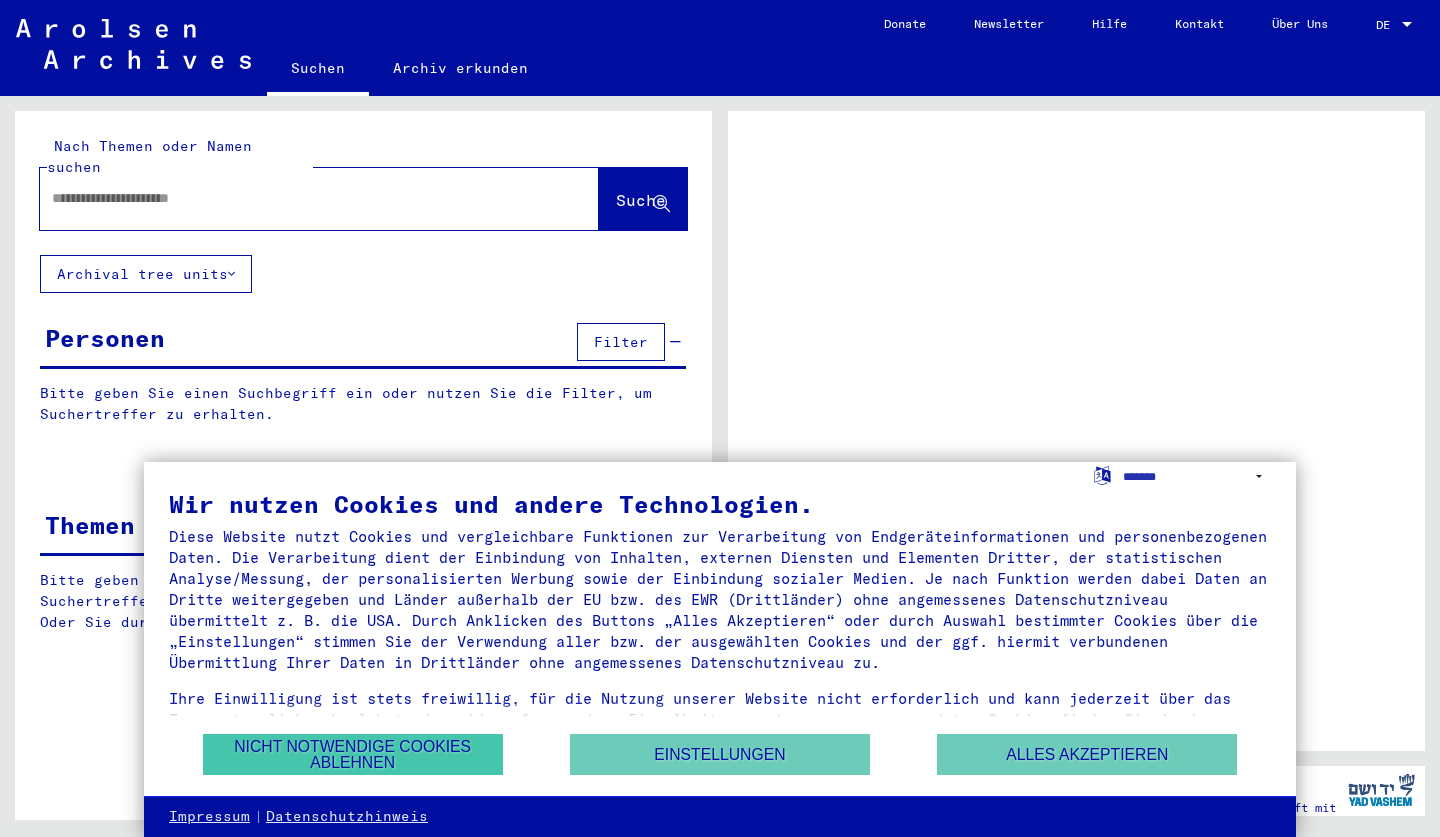 click on "Nicht notwendige Cookies ablehnen" at bounding box center [353, 754] 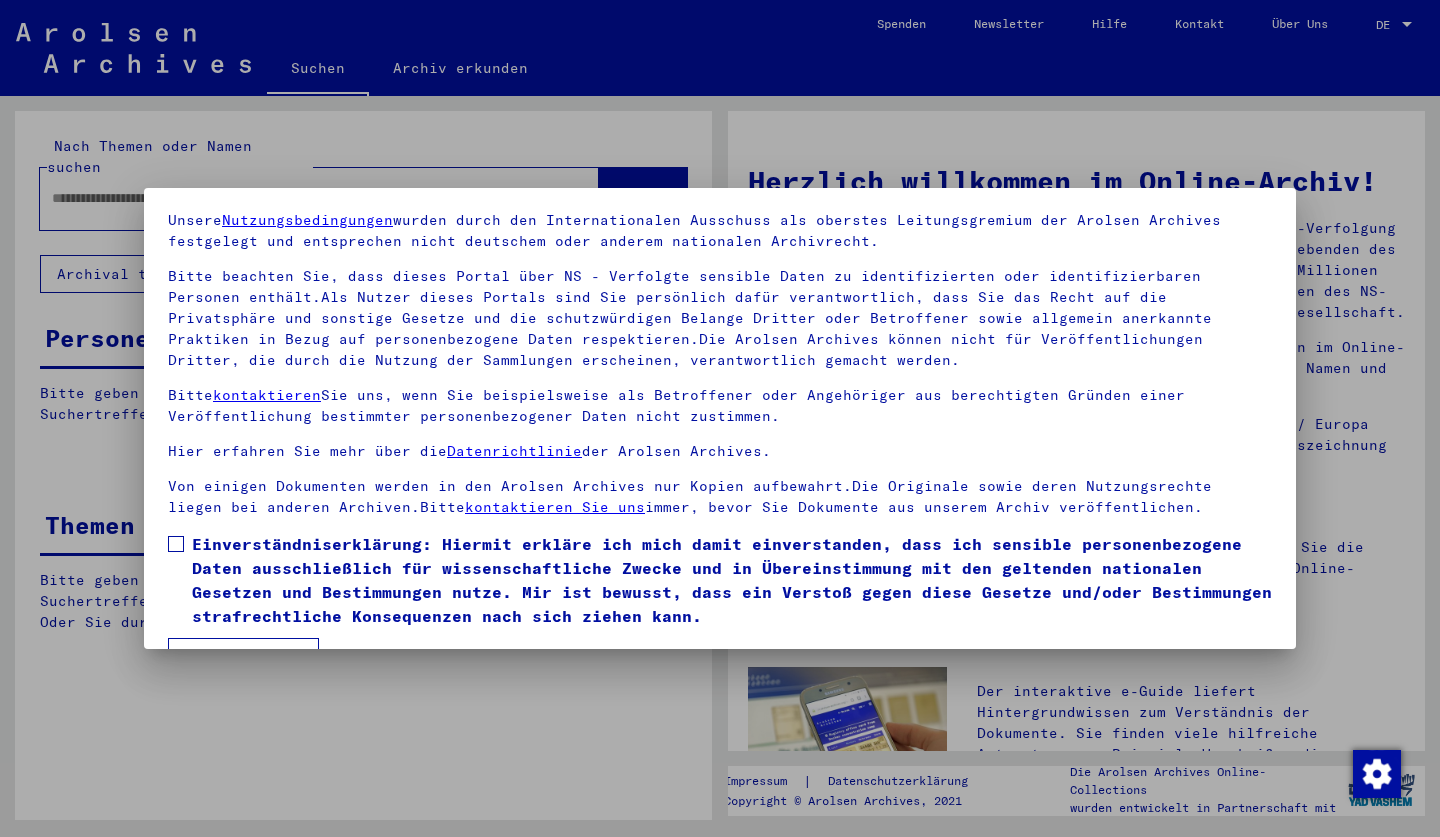 scroll, scrollTop: 114, scrollLeft: 0, axis: vertical 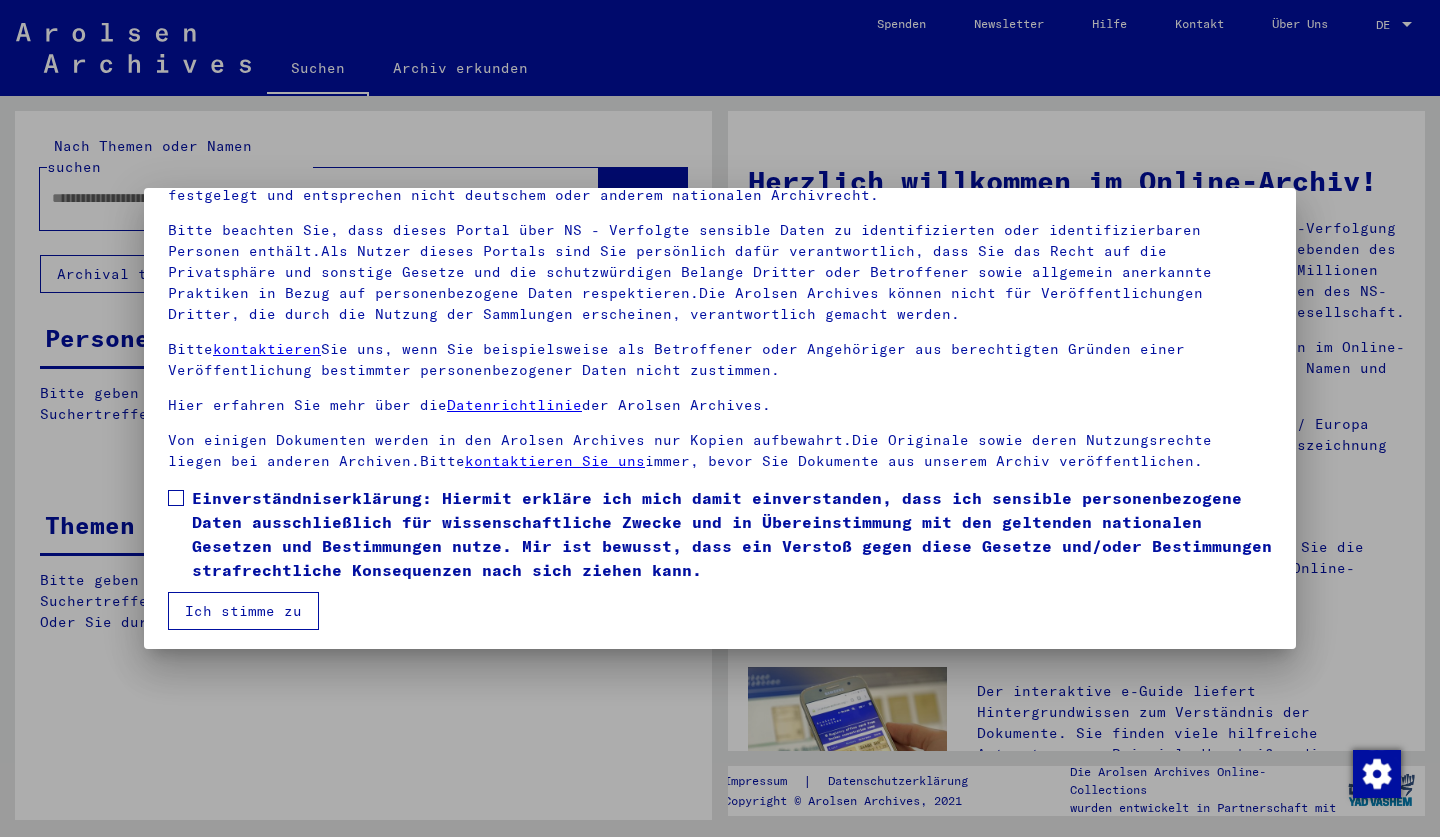 click on "Unsere Nutzungsbedingungen wurden durch den Internationalen Ausschuss als oberstes Leitungsgremium der Arolsen Archives festgelegt und entsprechen nicht deutschem oder anderem nationalen Archivrecht. Bitte beachten Sie, dass dieses Portal über NS - Verfolgte sensible Daten zu identifizierten oder identifizierbaren Personen enthält.Als Nutzer dieses Portals sind Sie persönlich dafür verantwortlich, dass Sie das Recht auf die Privatsphäre und sonstige Gesetze und die schutzwürdigen Belange Dritter oder Betroffener sowie allgemein anerkannte Praktiken in Bezug auf personenbezogene Daten respektieren.Die Arolsen Archives können nicht für Veröffentlichungen Dritter, die durch die Nutzung der Sammlungen erscheinen, verantwortlich gemacht werden. Bitte kontaktieren Sie uns, wenn Sie beispielsweise als Betroffener oder Angehöriger aus berechtigten Gründen einer Veröffentlichung bestimmter personenbezogener Daten nicht zustimmen. Hier erfahren Sie mehr über die Datenrichtlinie der Arolsen Archives." at bounding box center [720, 390] 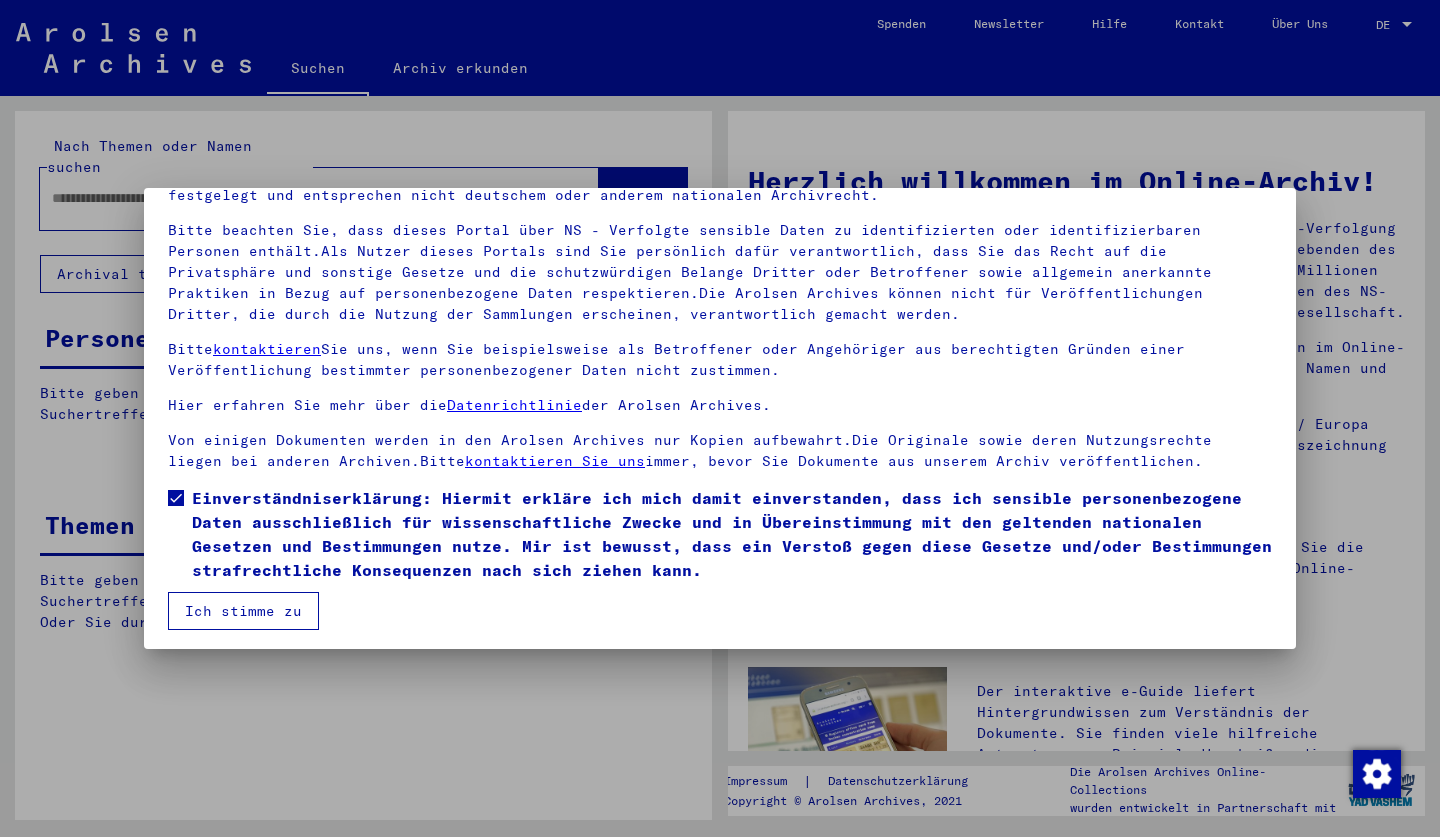 click on "Ich stimme zu" at bounding box center (243, 611) 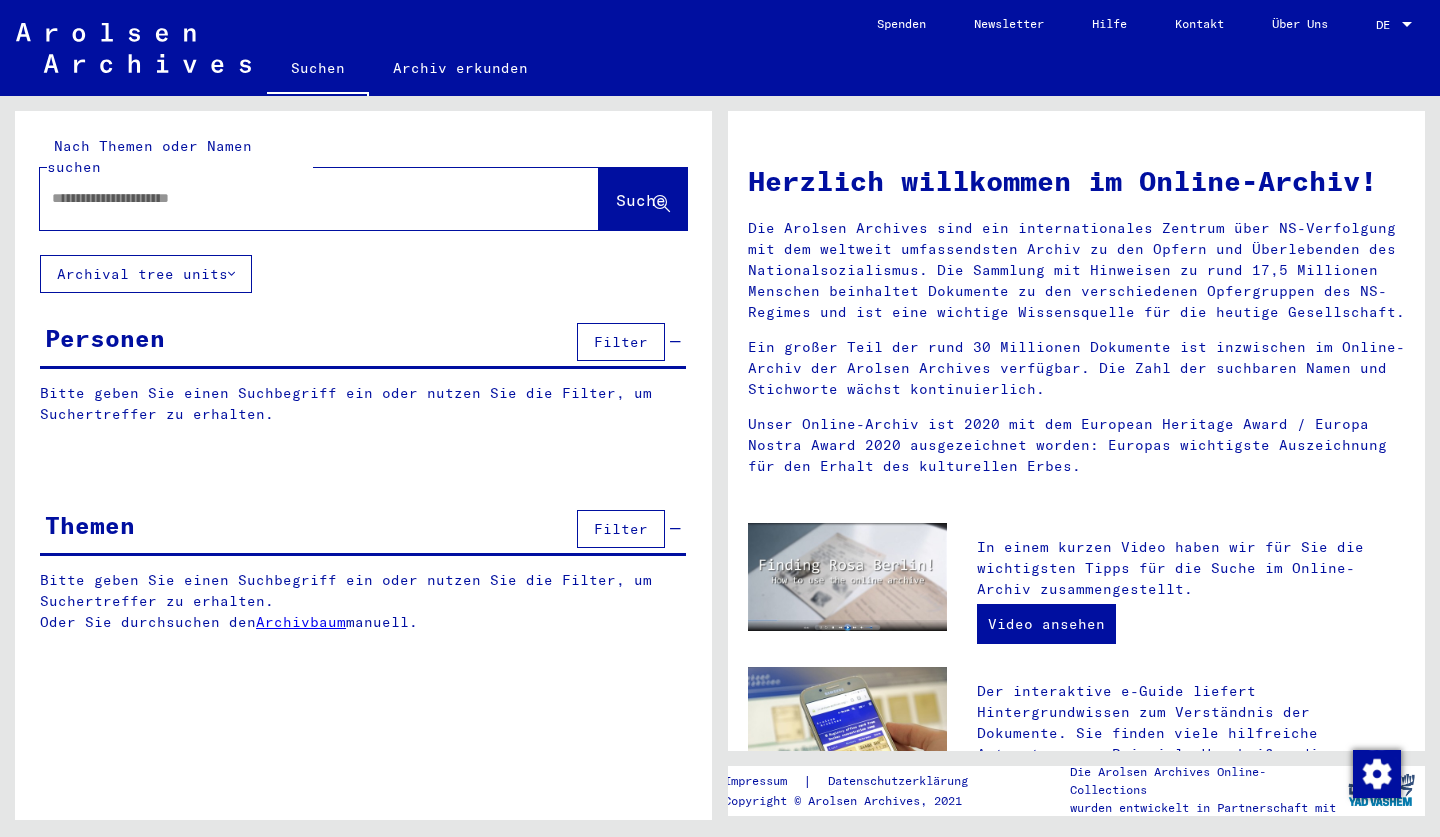 click at bounding box center [295, 198] 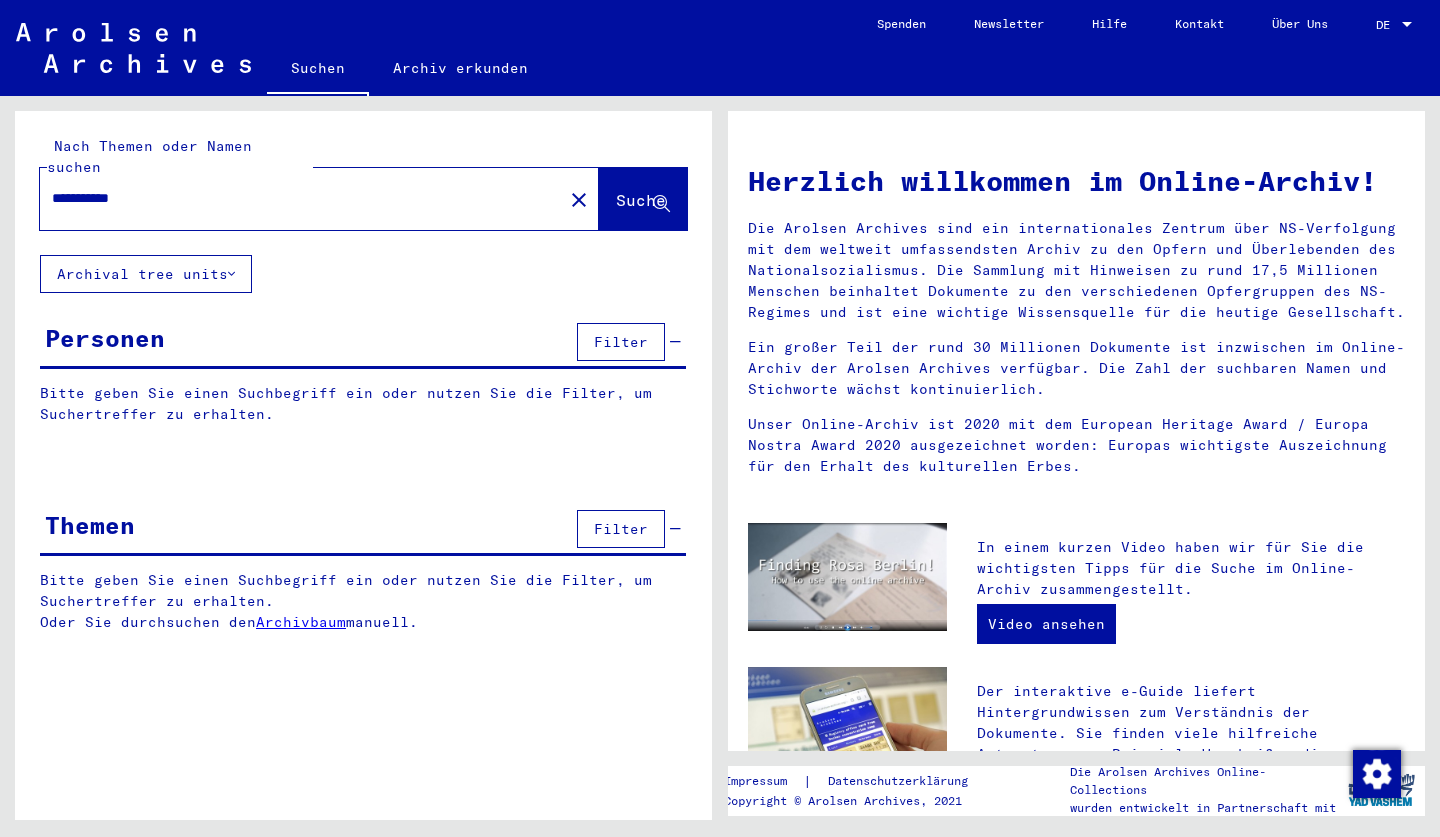 type on "**********" 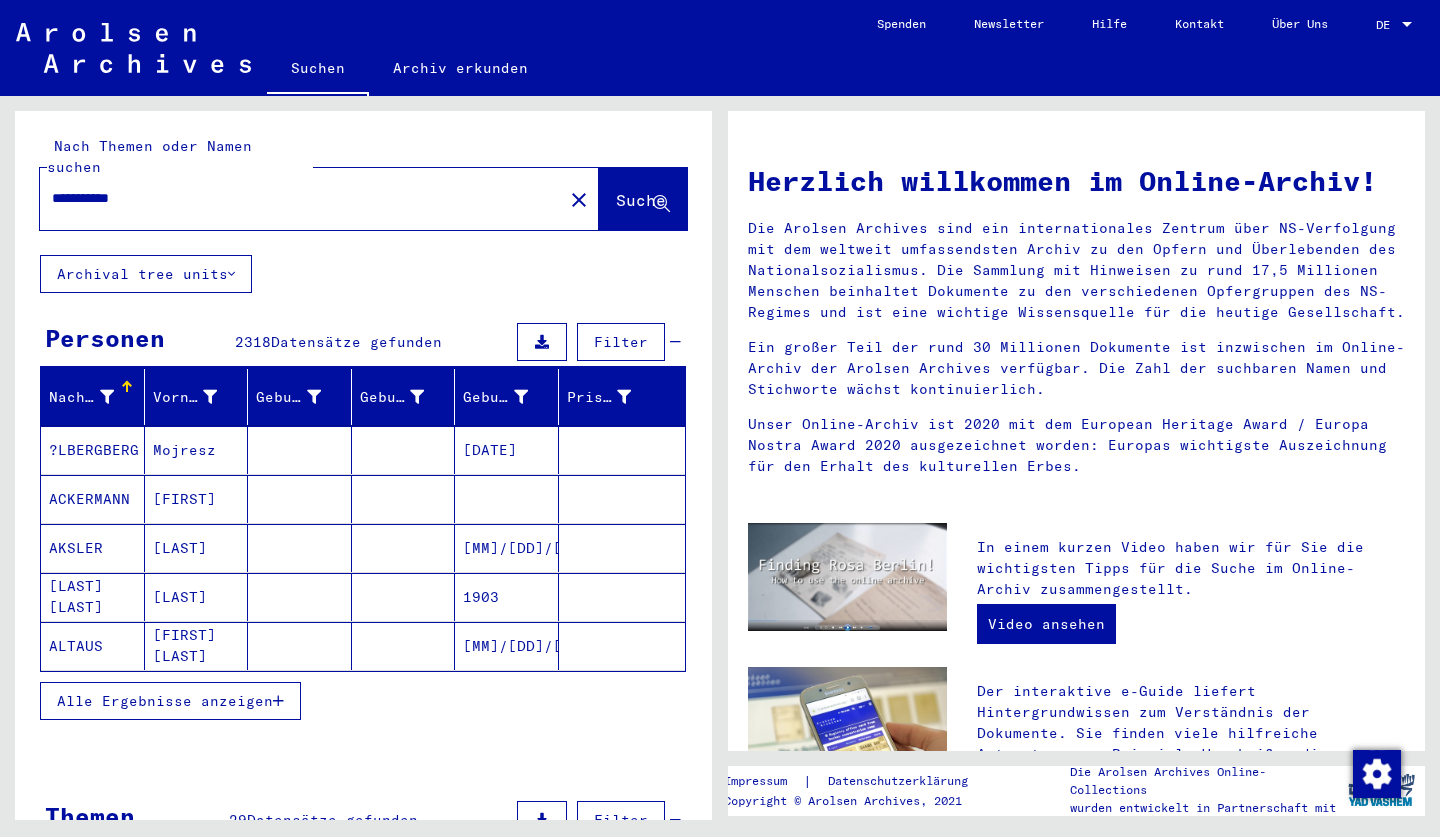 scroll, scrollTop: 0, scrollLeft: 0, axis: both 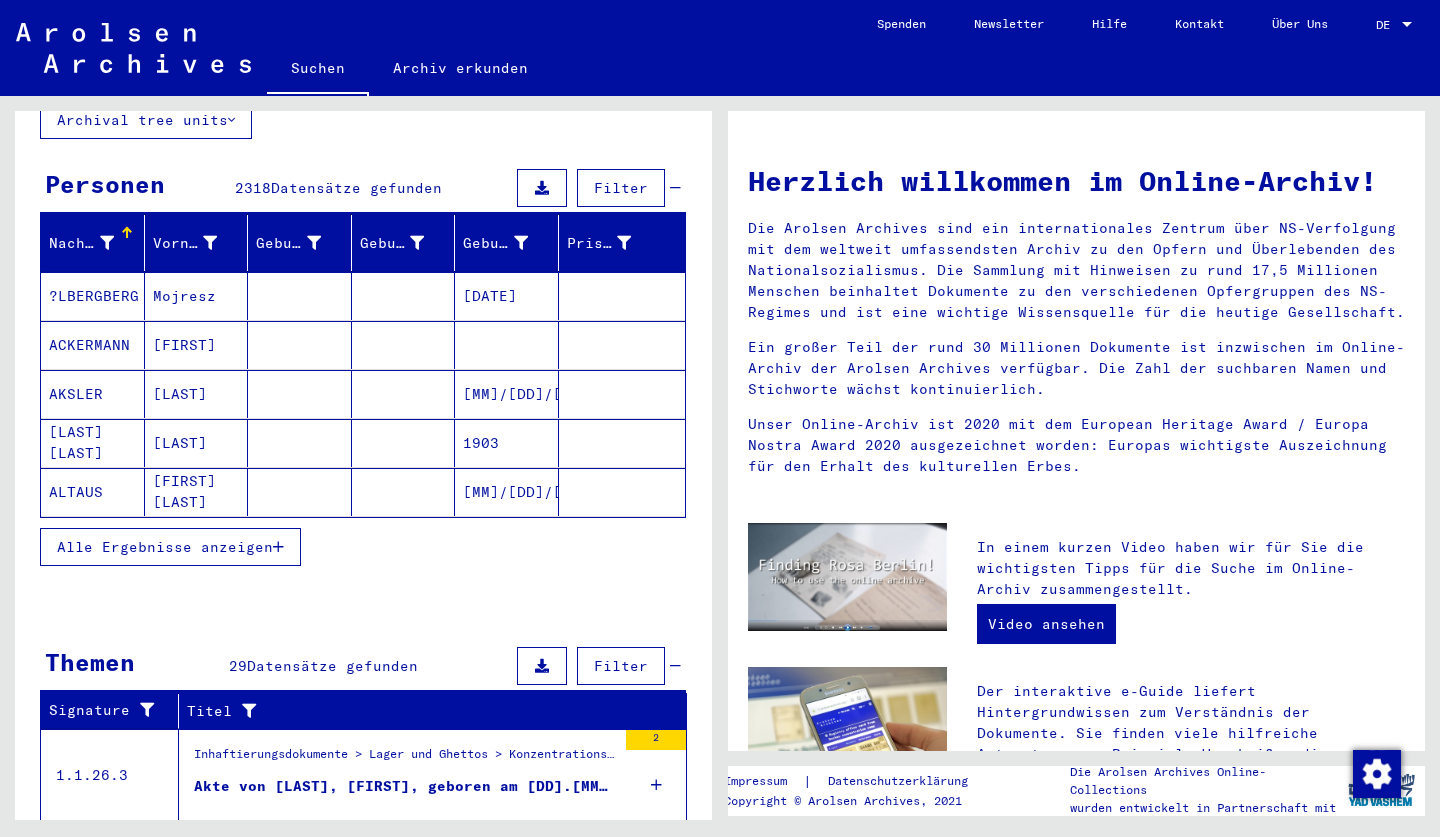 click on "Alle Ergebnisse anzeigen" at bounding box center [165, 547] 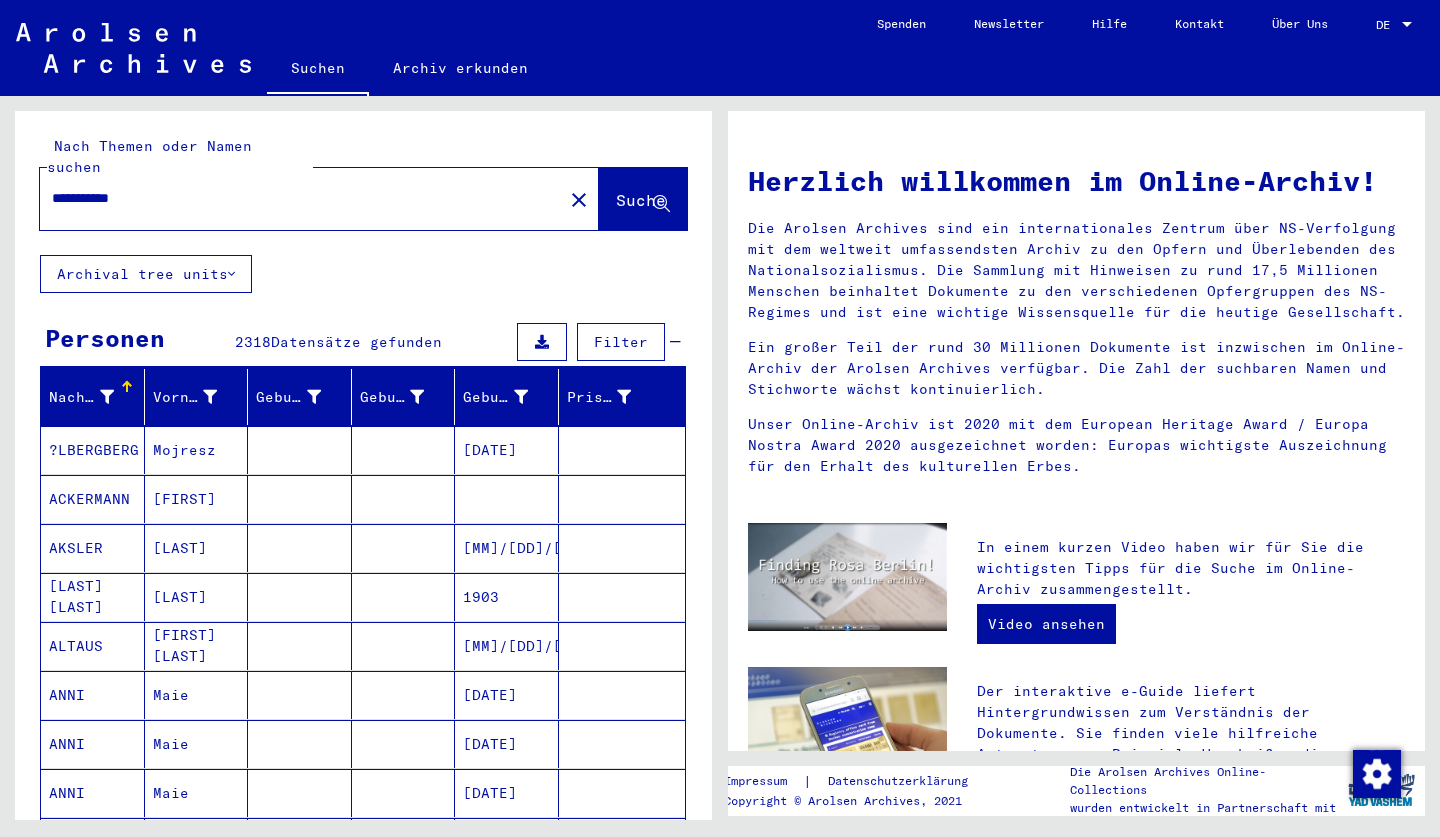 scroll, scrollTop: 0, scrollLeft: 0, axis: both 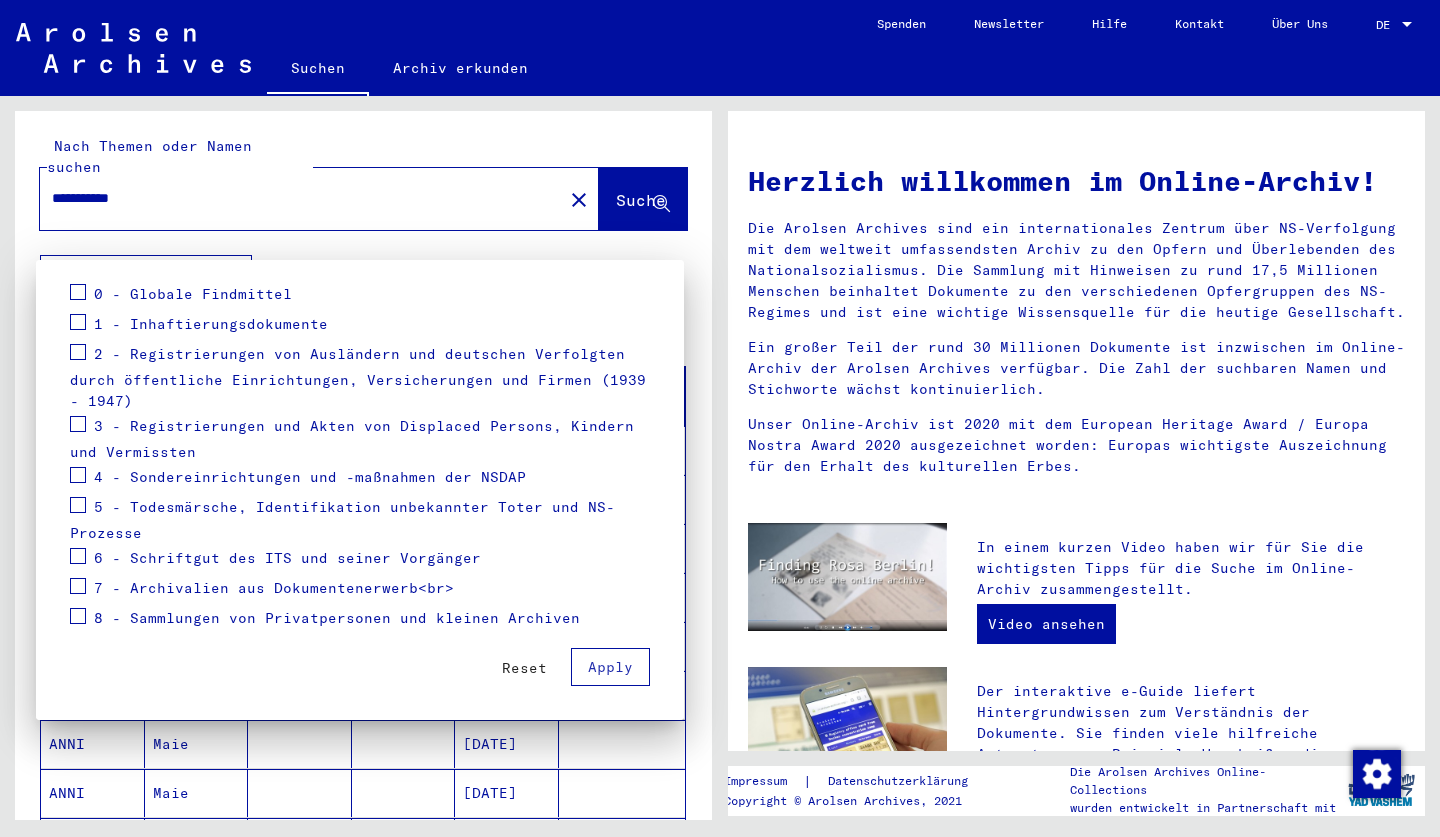 click at bounding box center (720, 418) 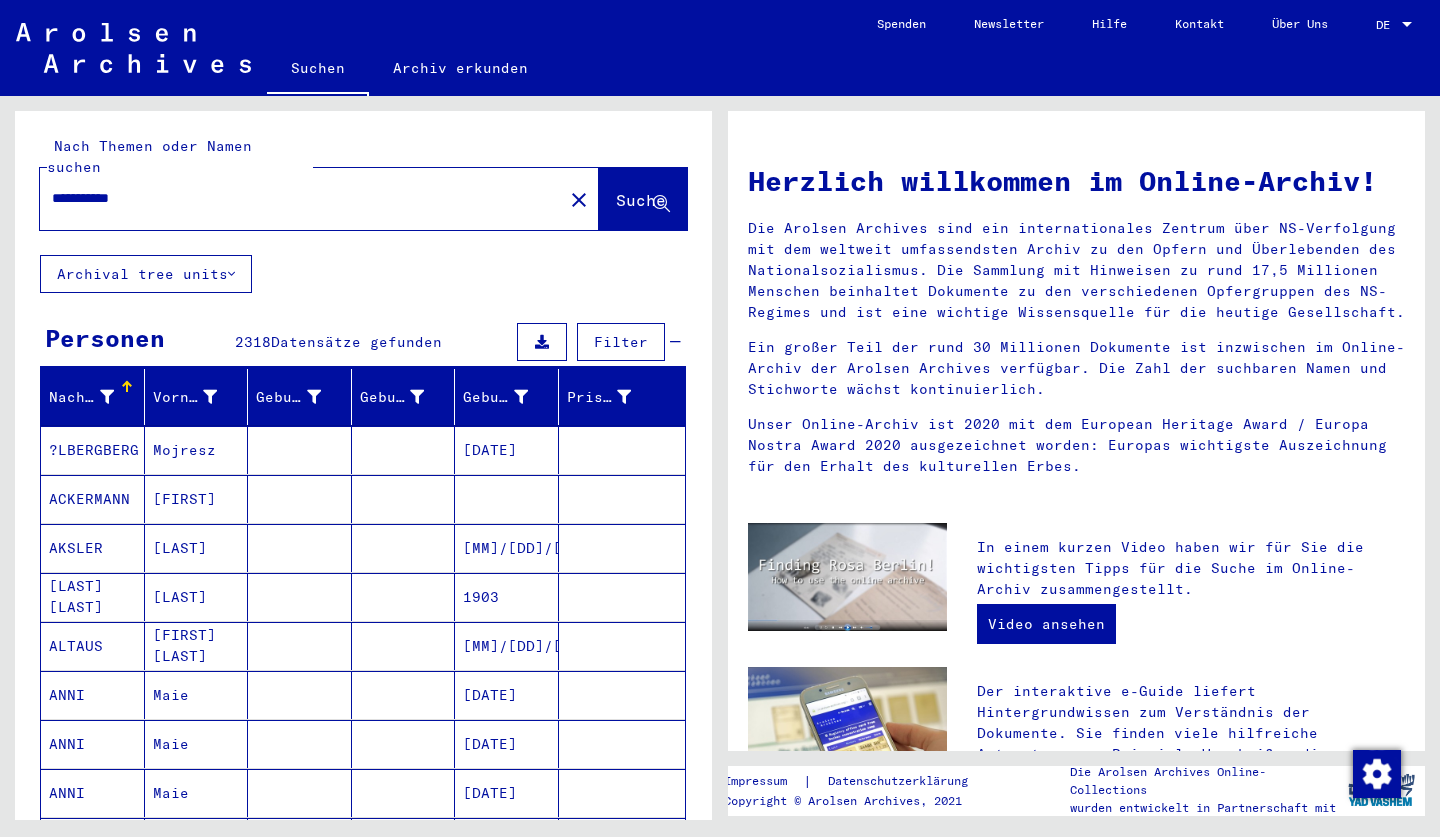 scroll, scrollTop: 0, scrollLeft: 0, axis: both 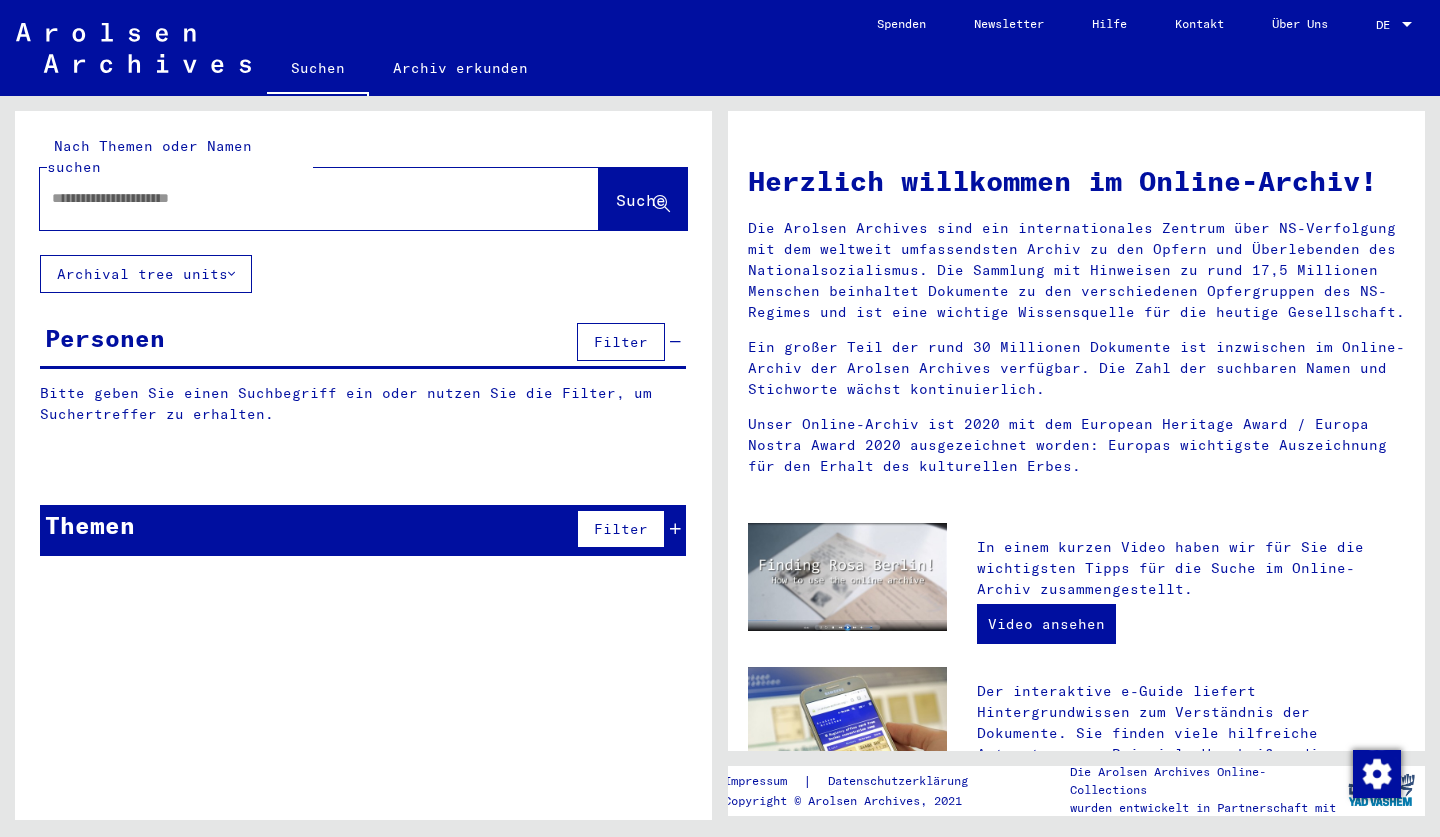 click at bounding box center [295, 198] 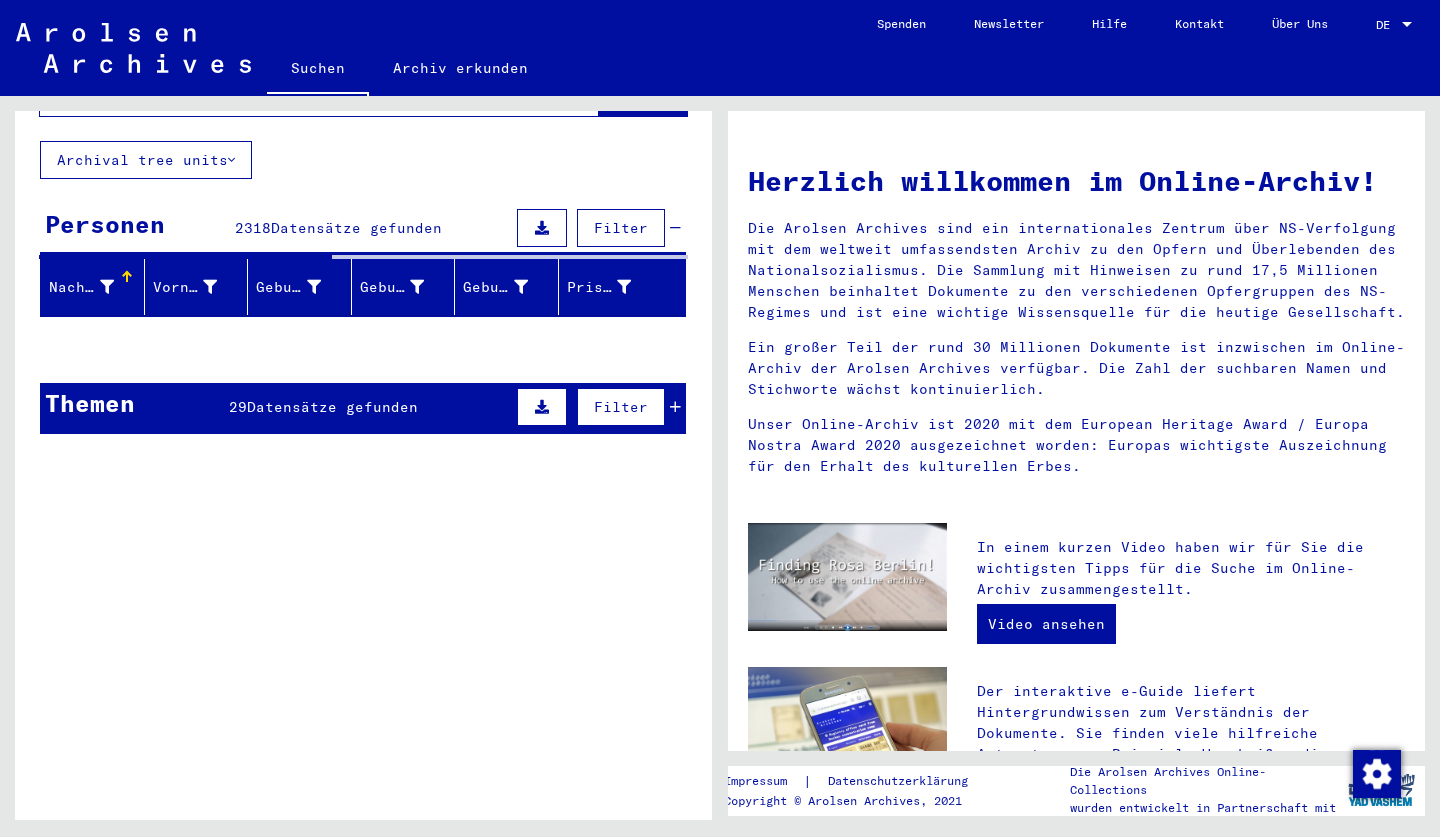 scroll, scrollTop: 96, scrollLeft: 0, axis: vertical 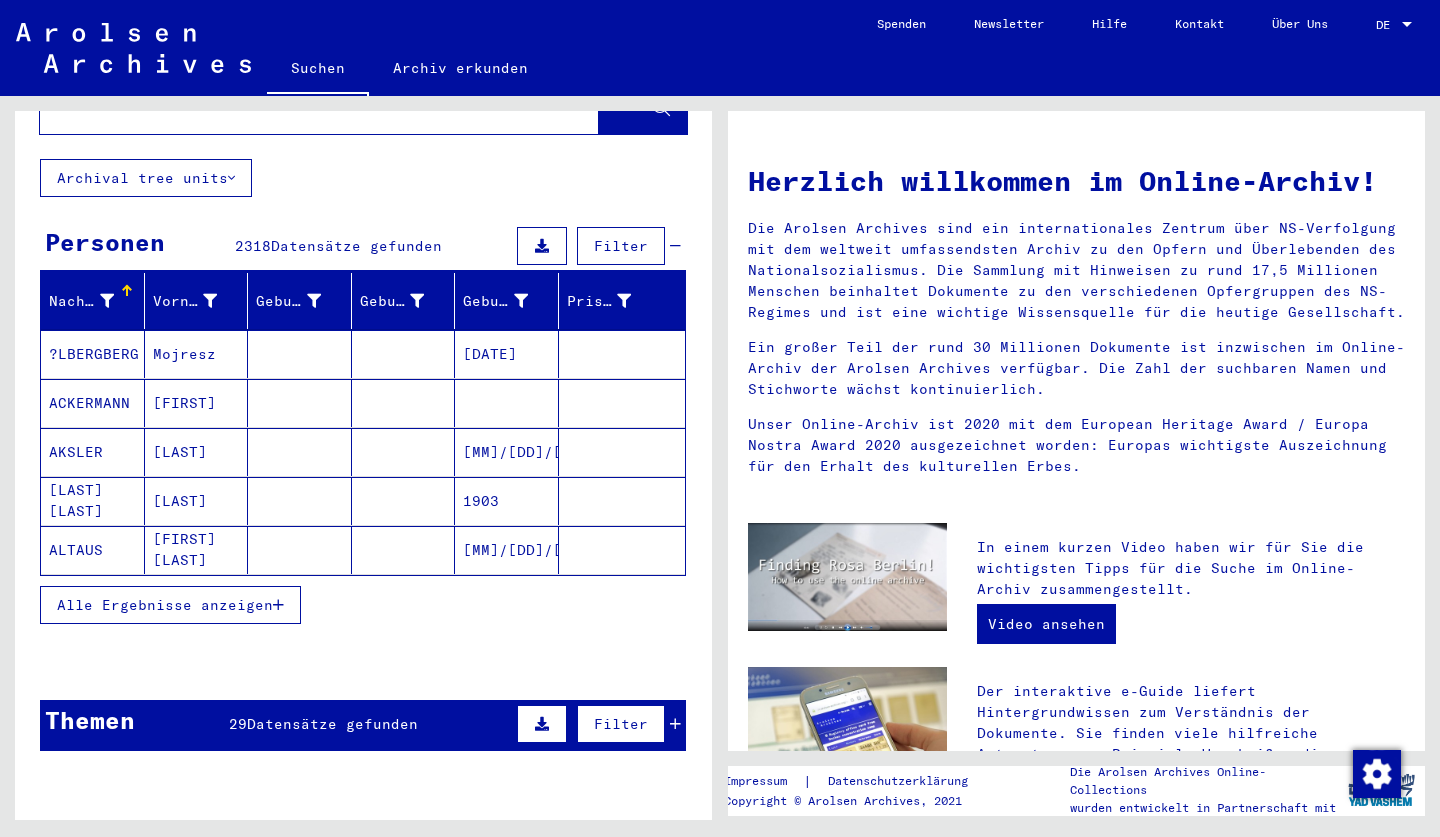 click at bounding box center (300, 452) 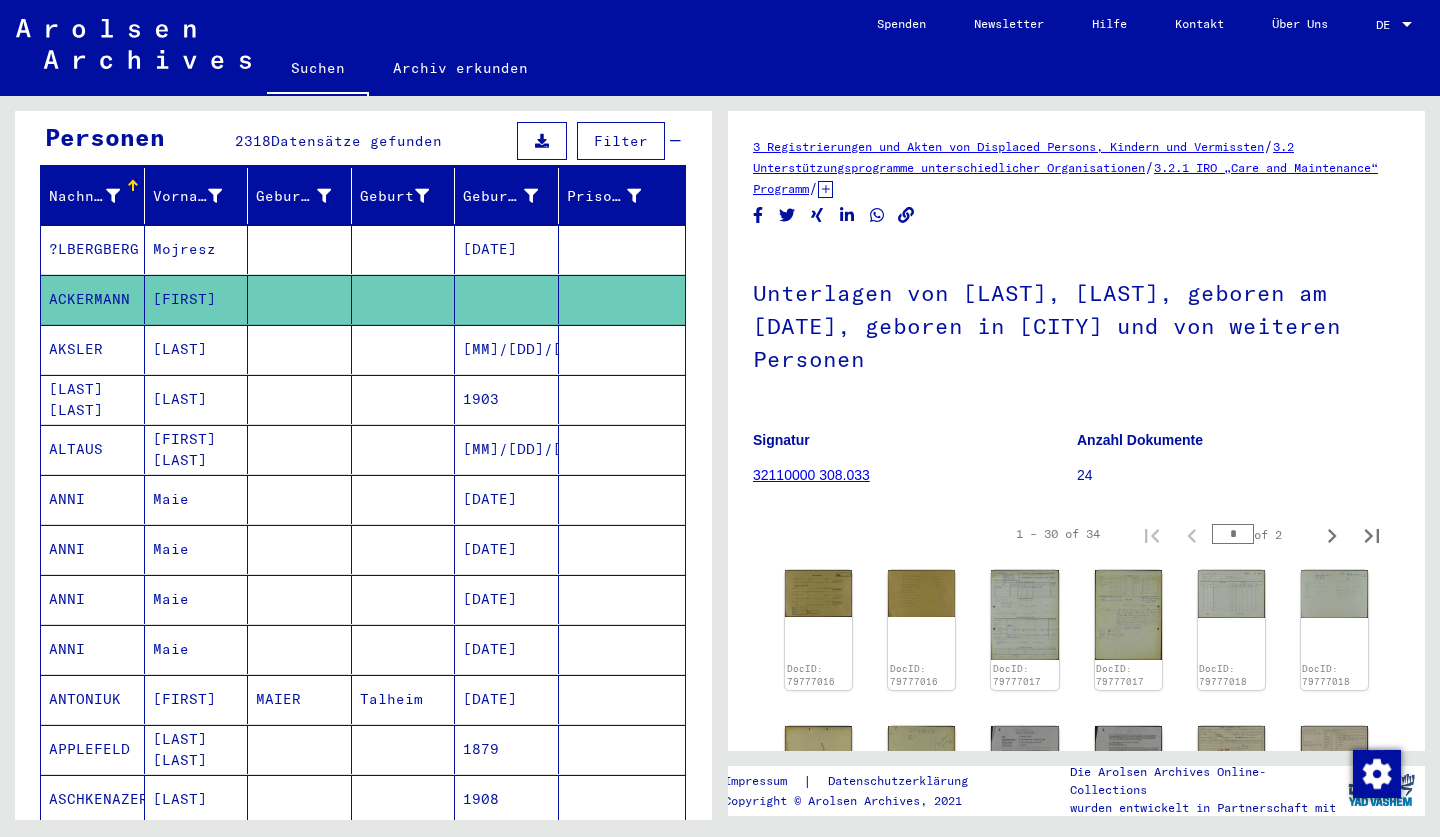 scroll, scrollTop: 0, scrollLeft: 0, axis: both 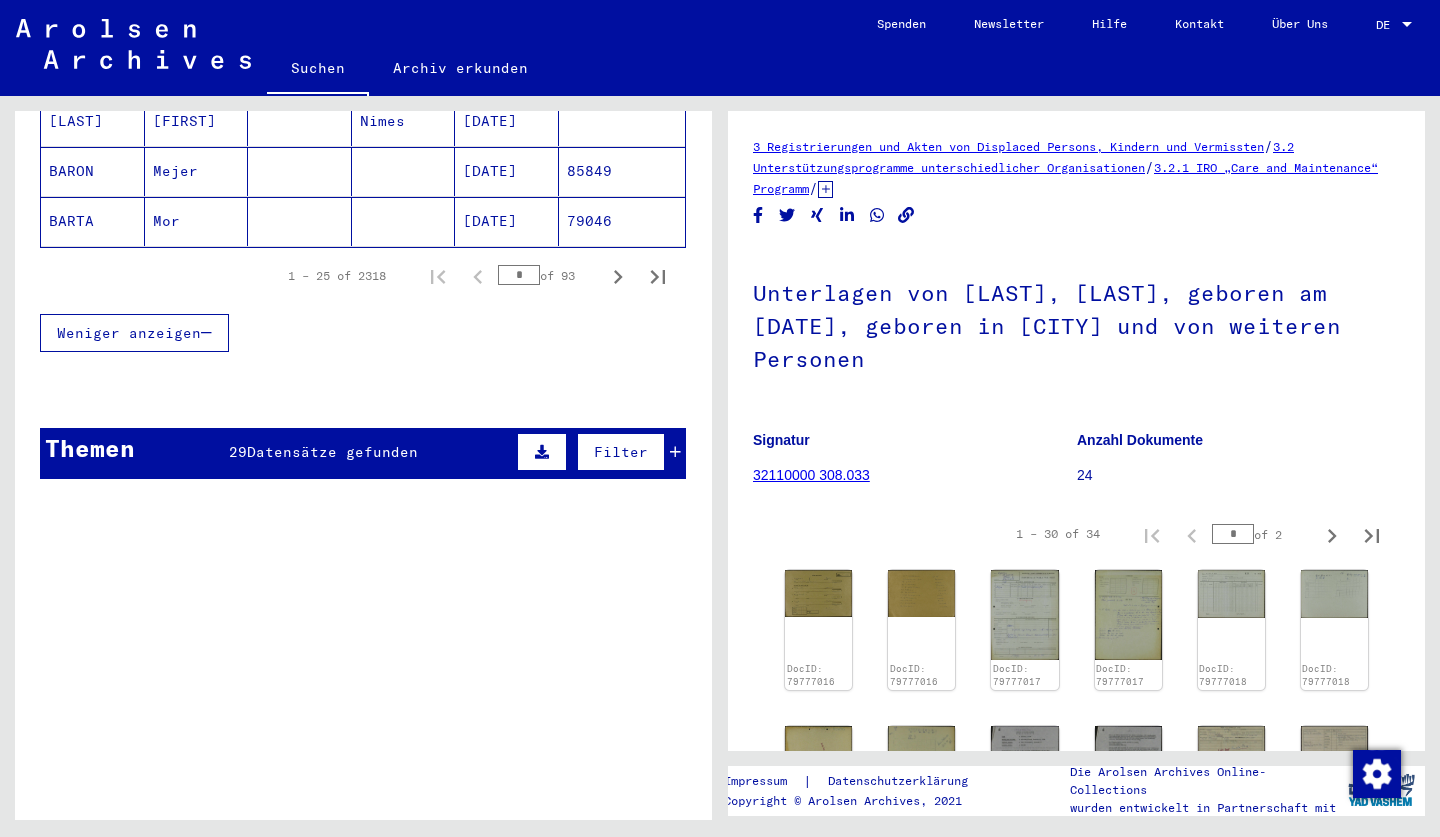 click on "Datensätze gefunden" at bounding box center (332, 452) 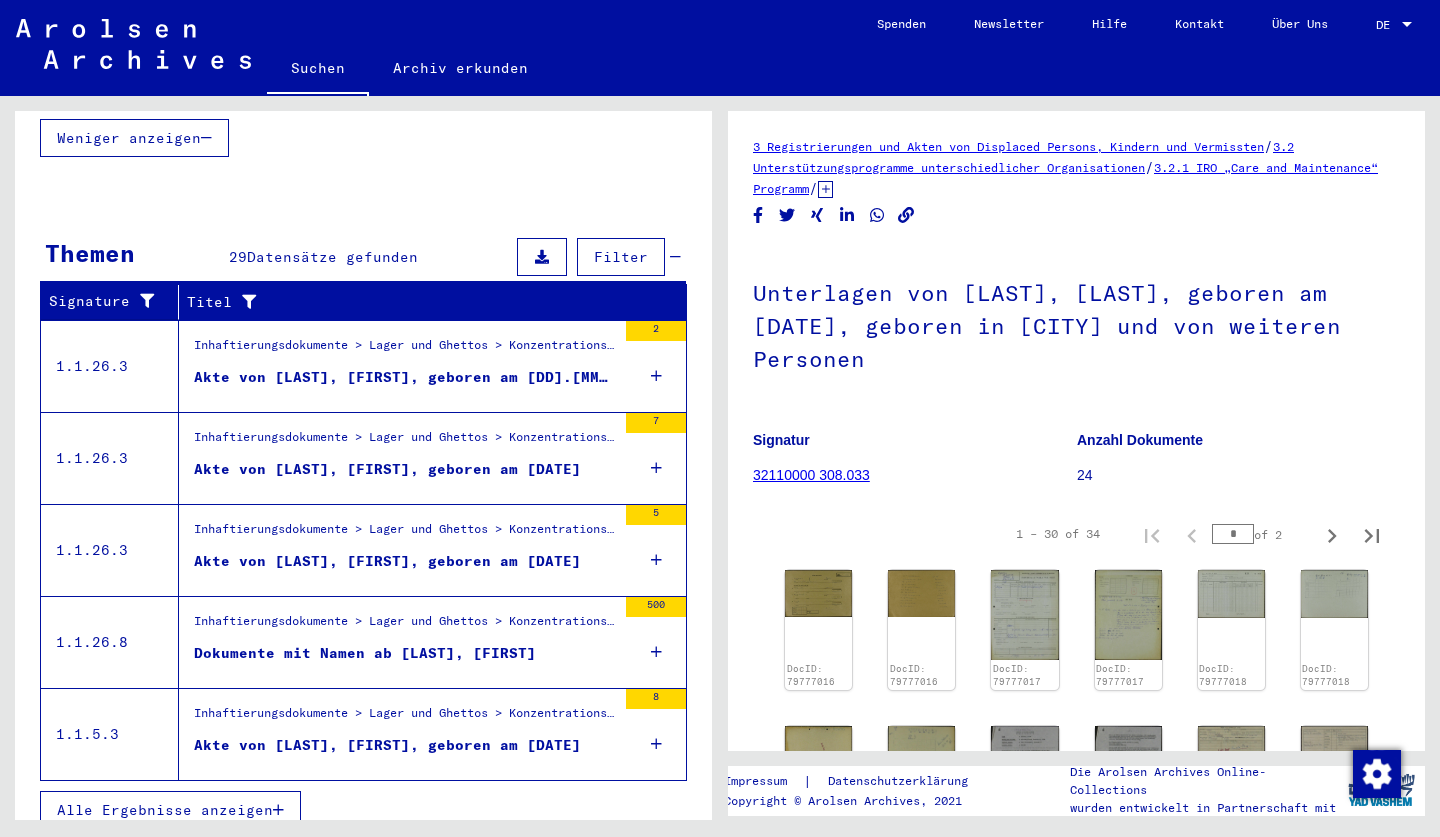 scroll, scrollTop: 1623, scrollLeft: 0, axis: vertical 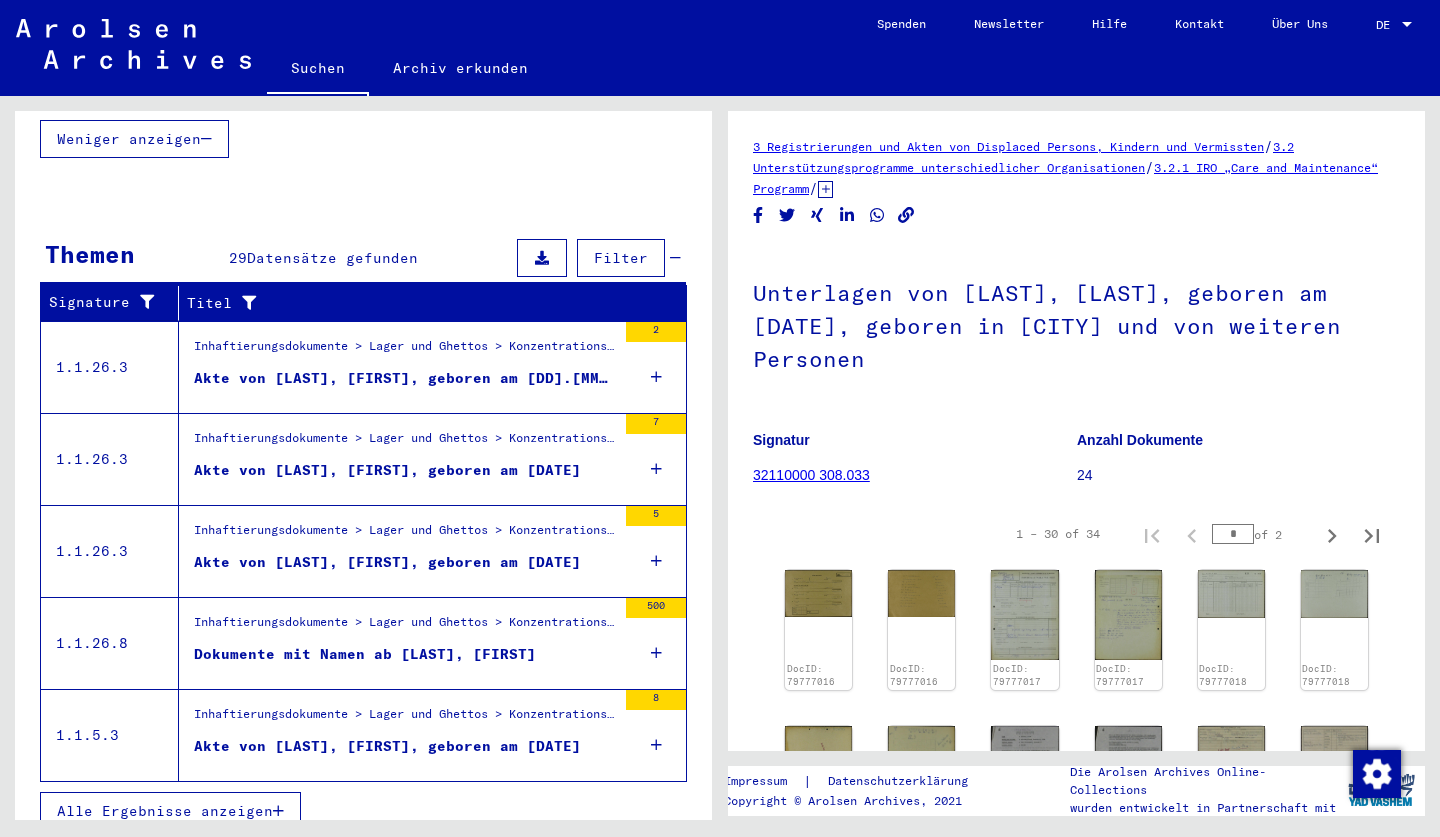 click on "Alle Ergebnisse anzeigen" at bounding box center (165, 811) 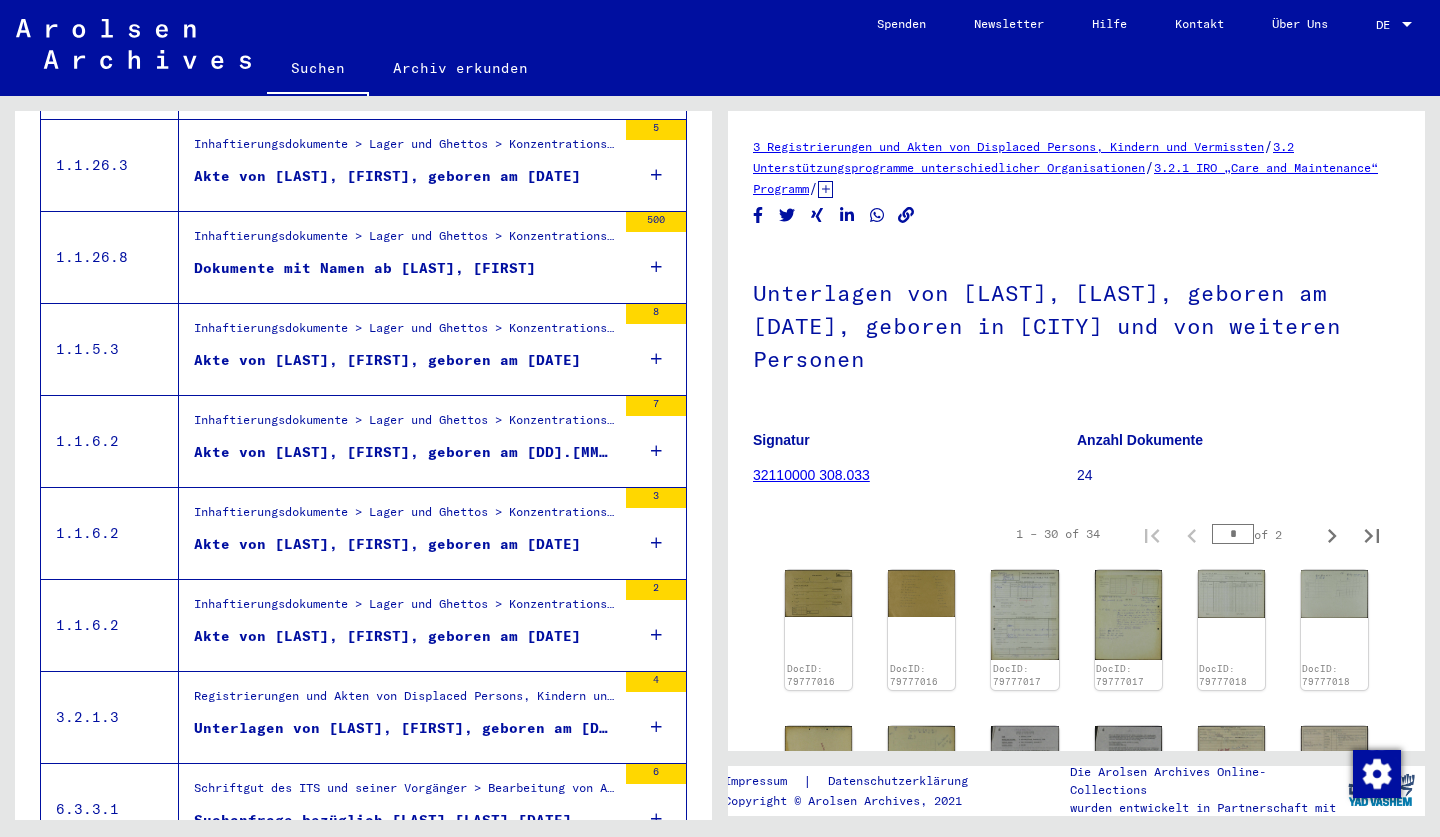 scroll, scrollTop: 591, scrollLeft: 0, axis: vertical 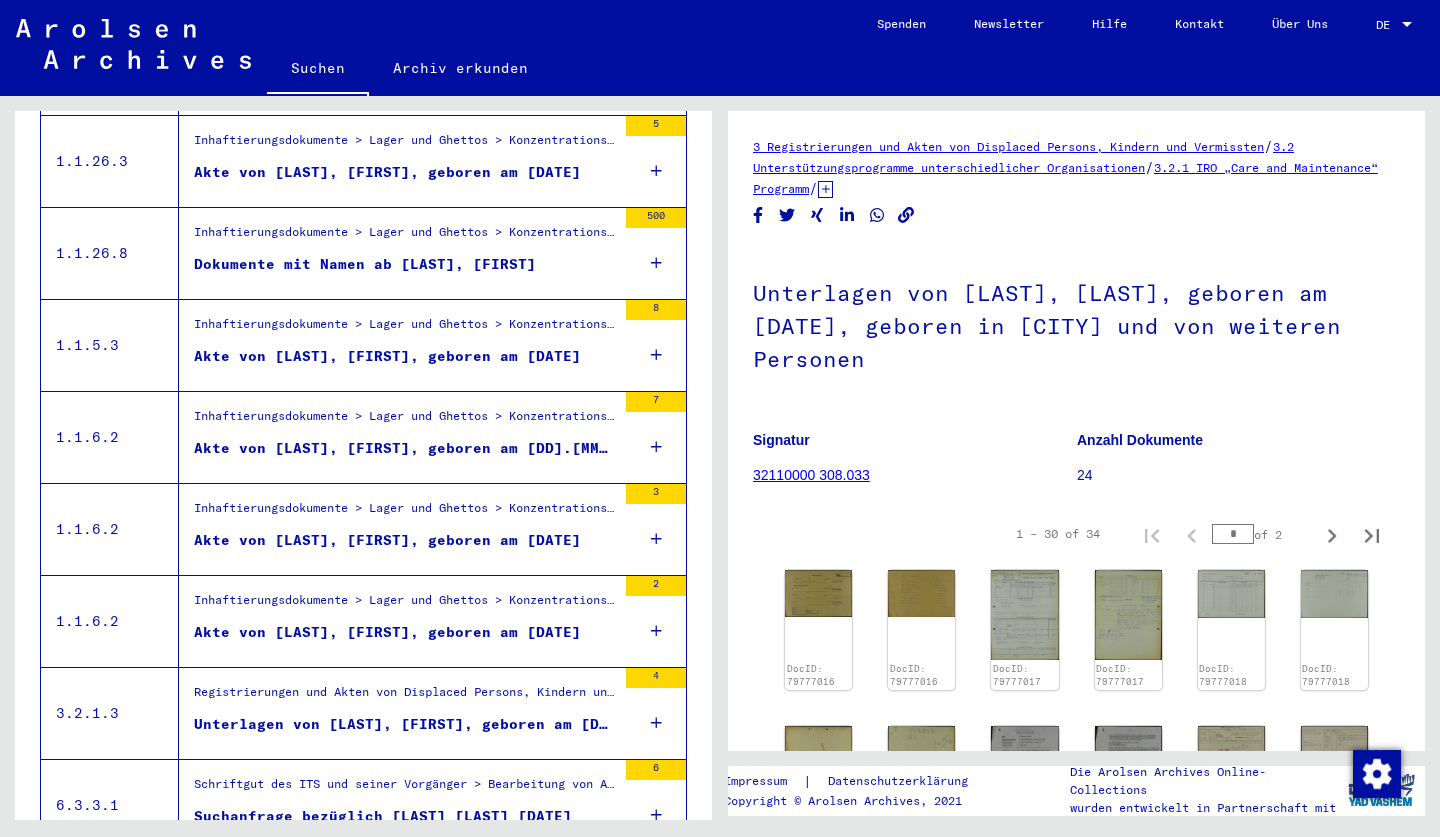 click on "Unterlagen von [LAST], [FIRST], geboren am [DATE], geboren in [CITY] und von weiteren Personen" at bounding box center (405, 724) 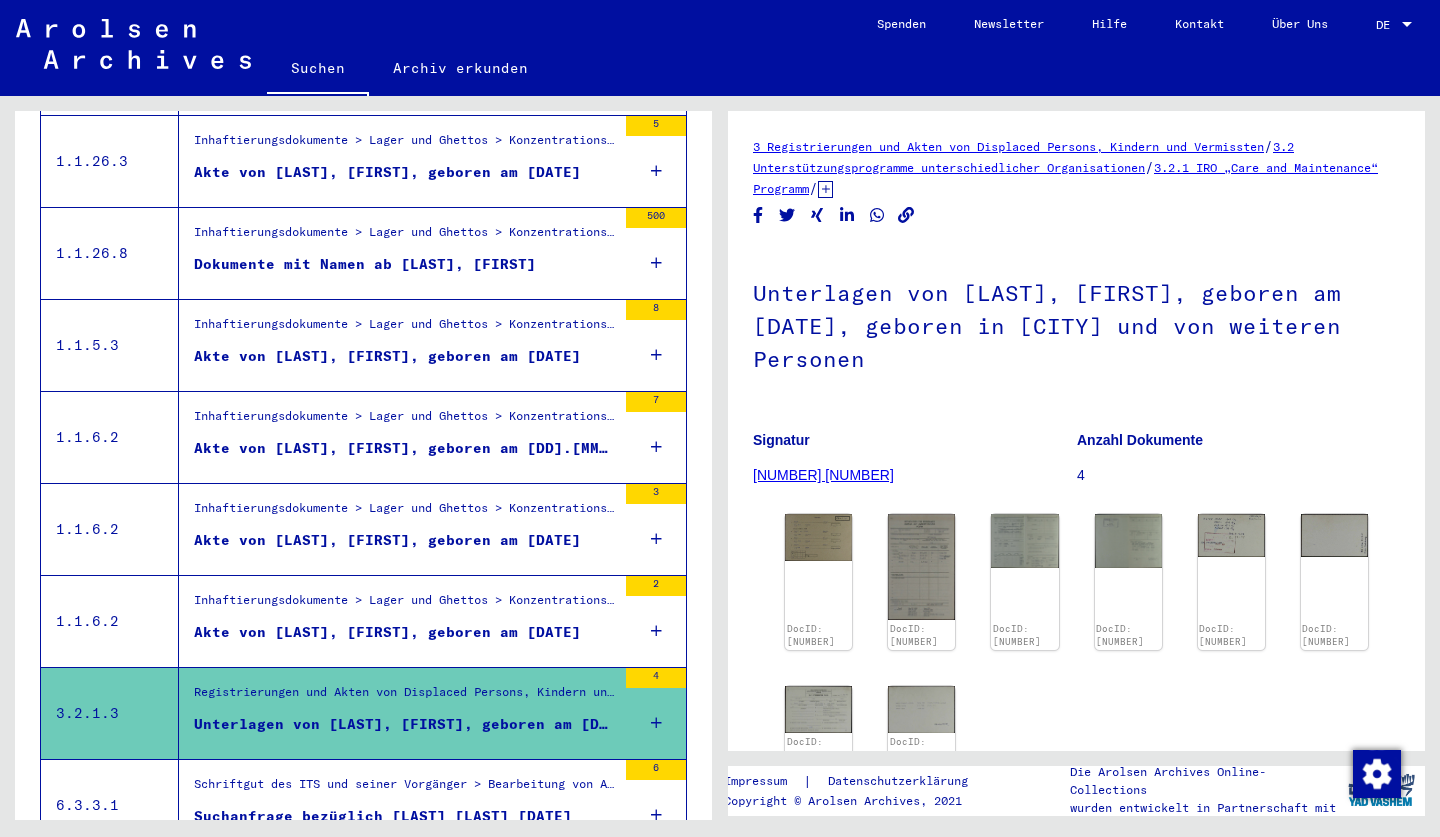 scroll, scrollTop: 0, scrollLeft: 0, axis: both 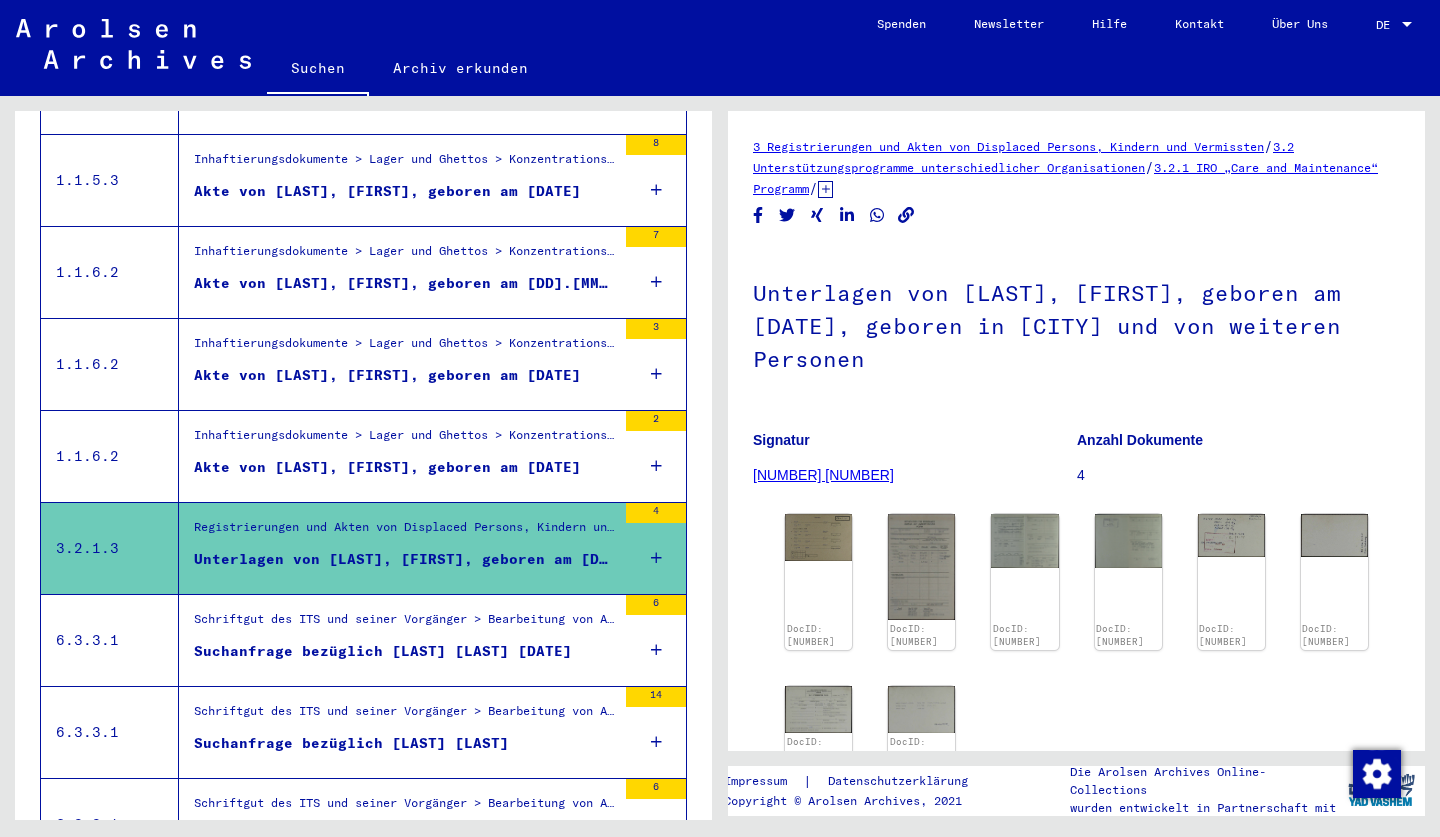 click on "Suchanfrage bezüglich [LAST] [LAST] [DATE]" at bounding box center (383, 651) 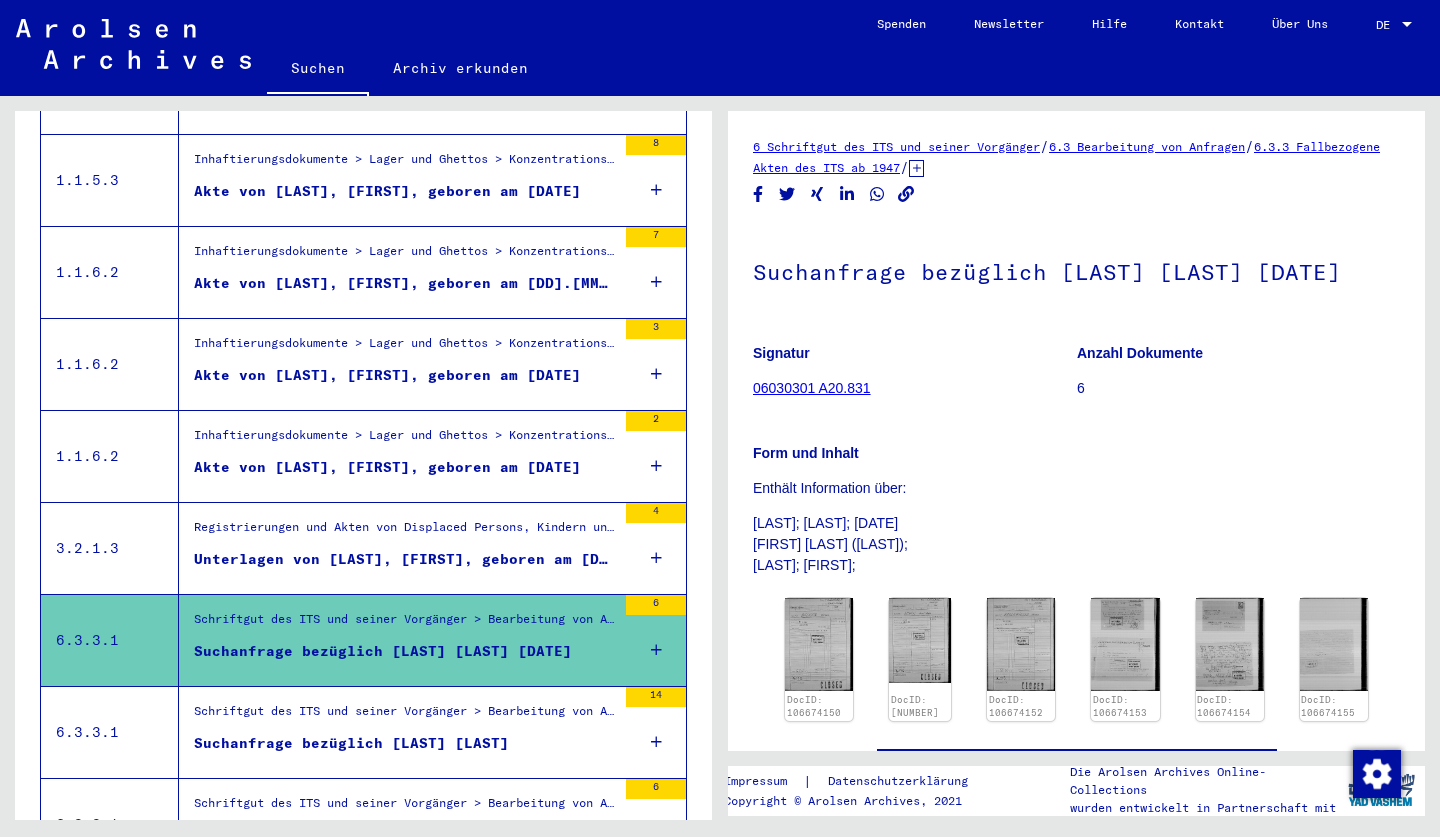 scroll, scrollTop: 0, scrollLeft: 0, axis: both 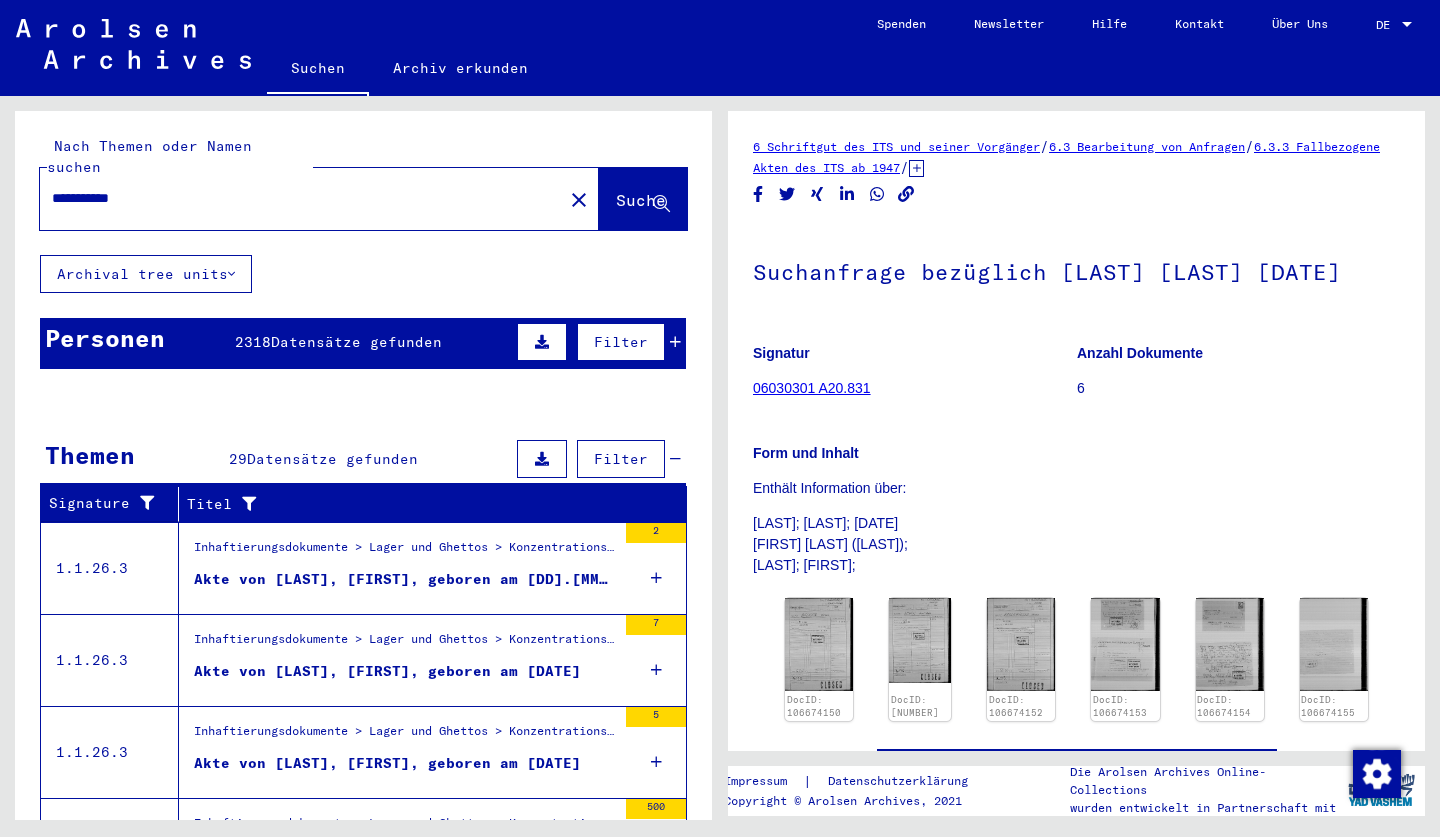 click on "Akte von [LAST], [FIRST], geboren am [DD].[MM].[YYYY]" at bounding box center (405, 579) 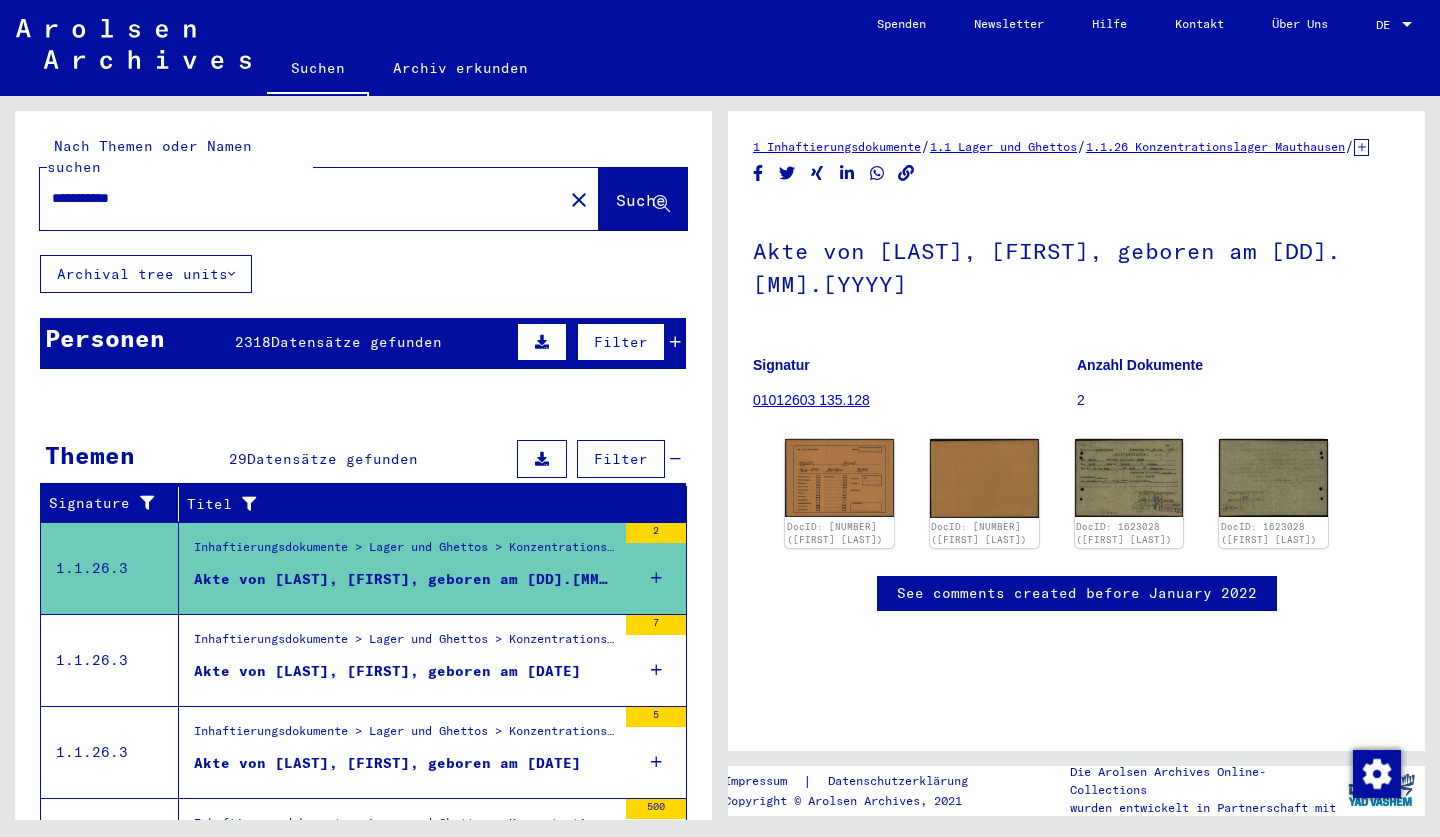 scroll, scrollTop: 0, scrollLeft: 0, axis: both 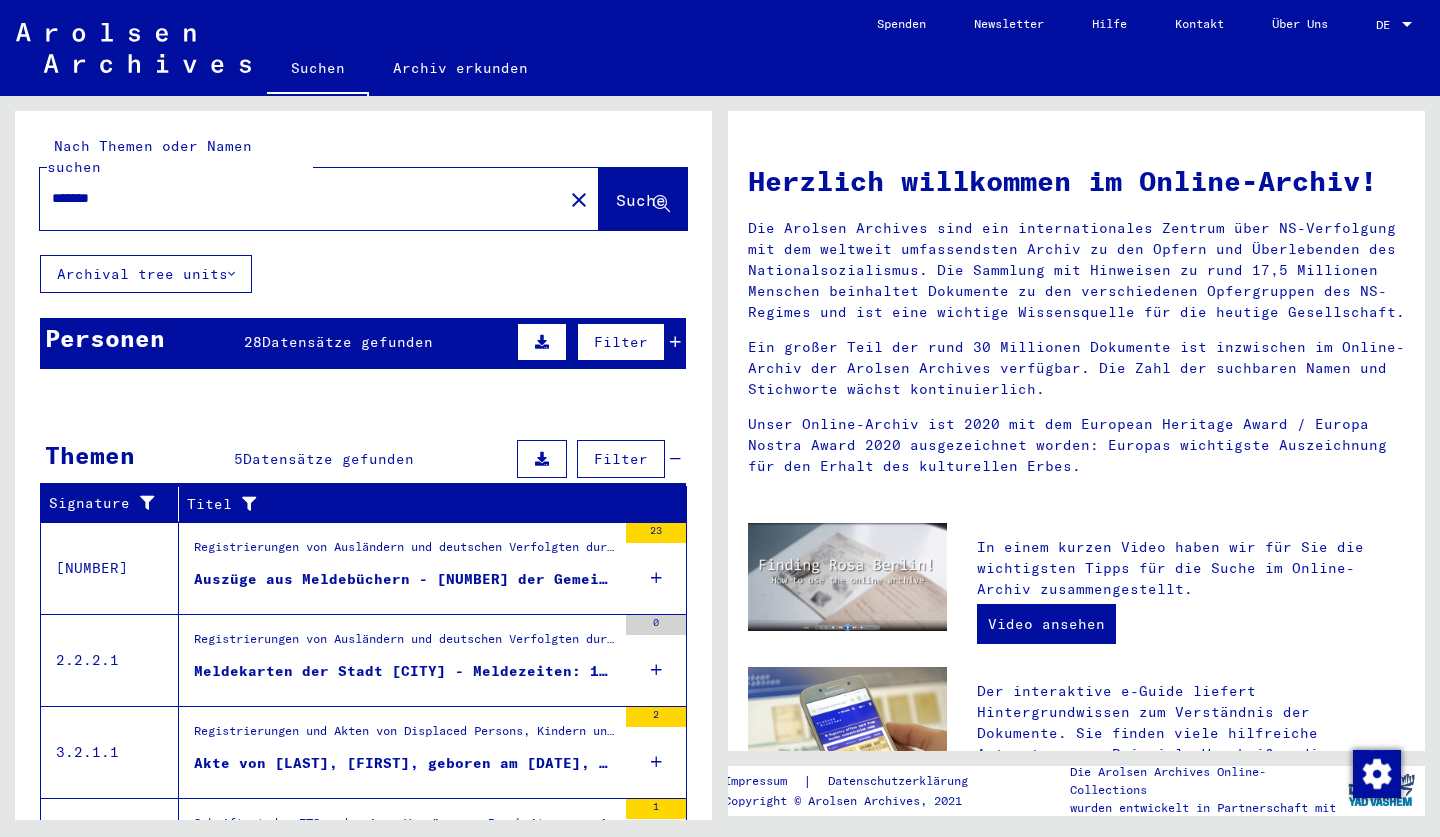 click on "Auszüge aus Meldebüchern - [NUMBER] der Gemeinde [PLACE], Anmeldedaten: [DD].[MM].[YY]-[DD].[MM].[YY] - [NUMBER] der Gemeinde [PLACE], Meldezeiten: [DD].[MM].[YY] bis [MONTH] [YEAR] -  ..." at bounding box center (405, 579) 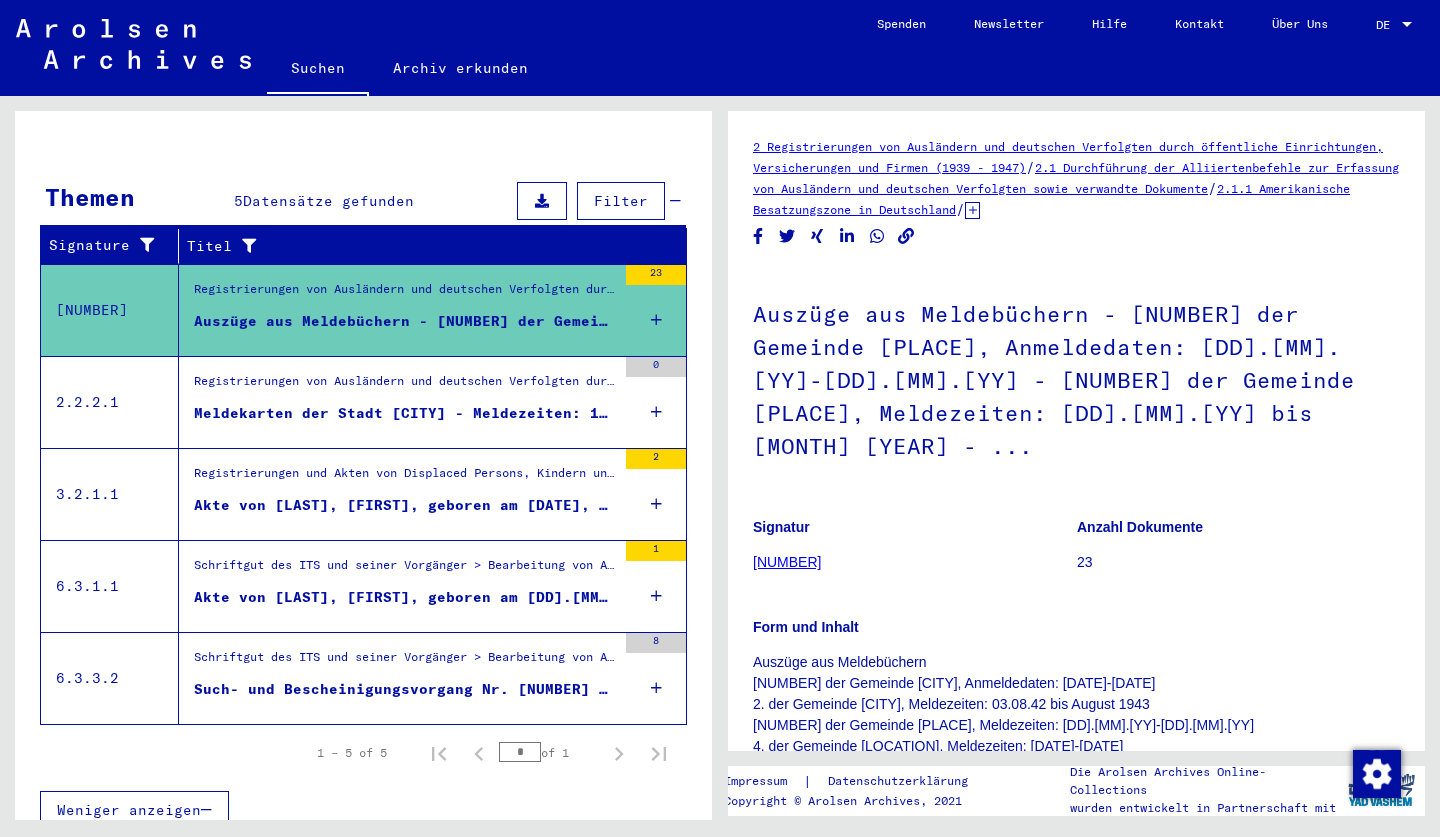 scroll, scrollTop: 257, scrollLeft: 0, axis: vertical 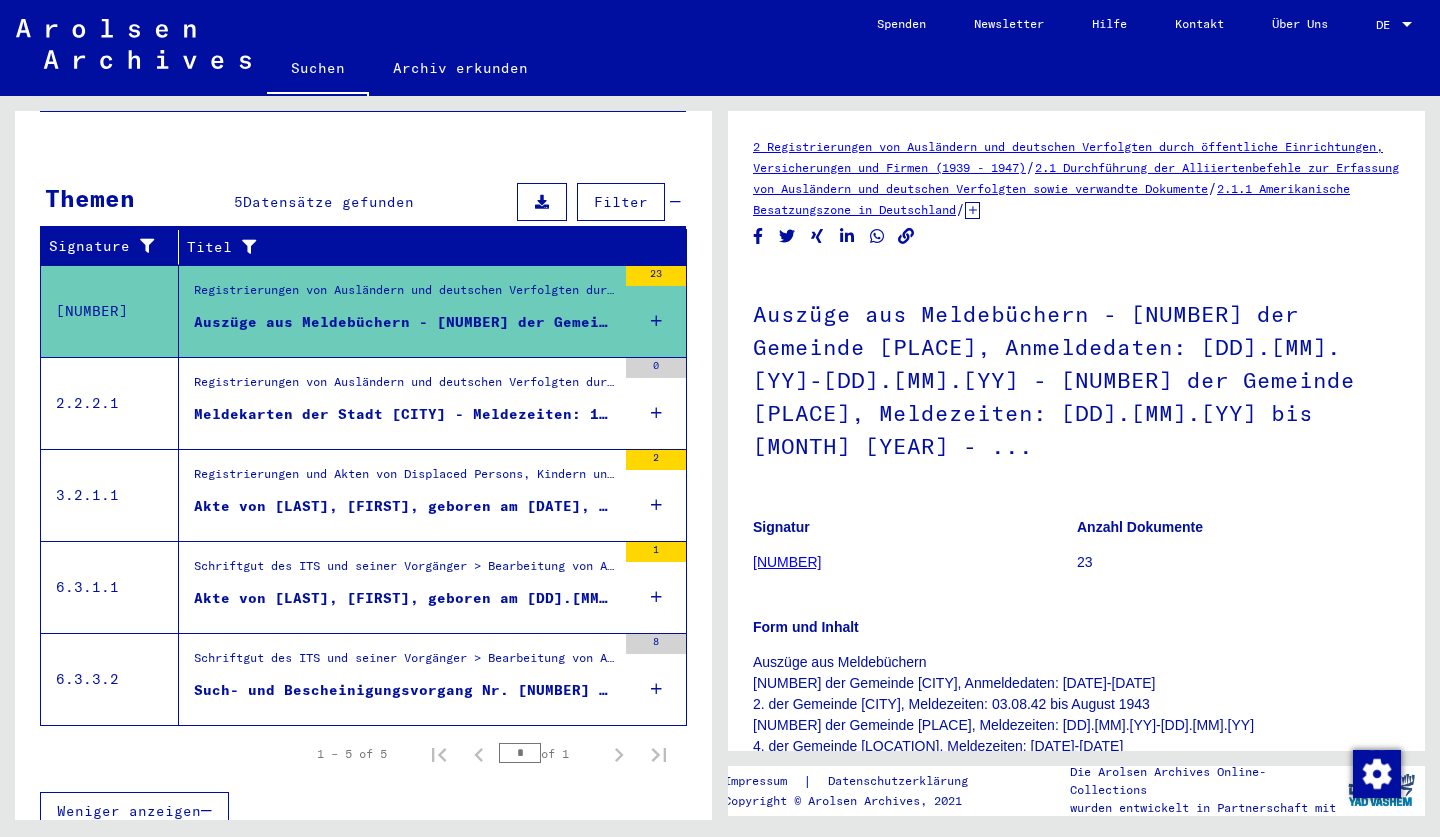 click on "Akte von [LAST], [FIRST], geboren am [DD].[MM].[YYYY]" at bounding box center (405, 603) 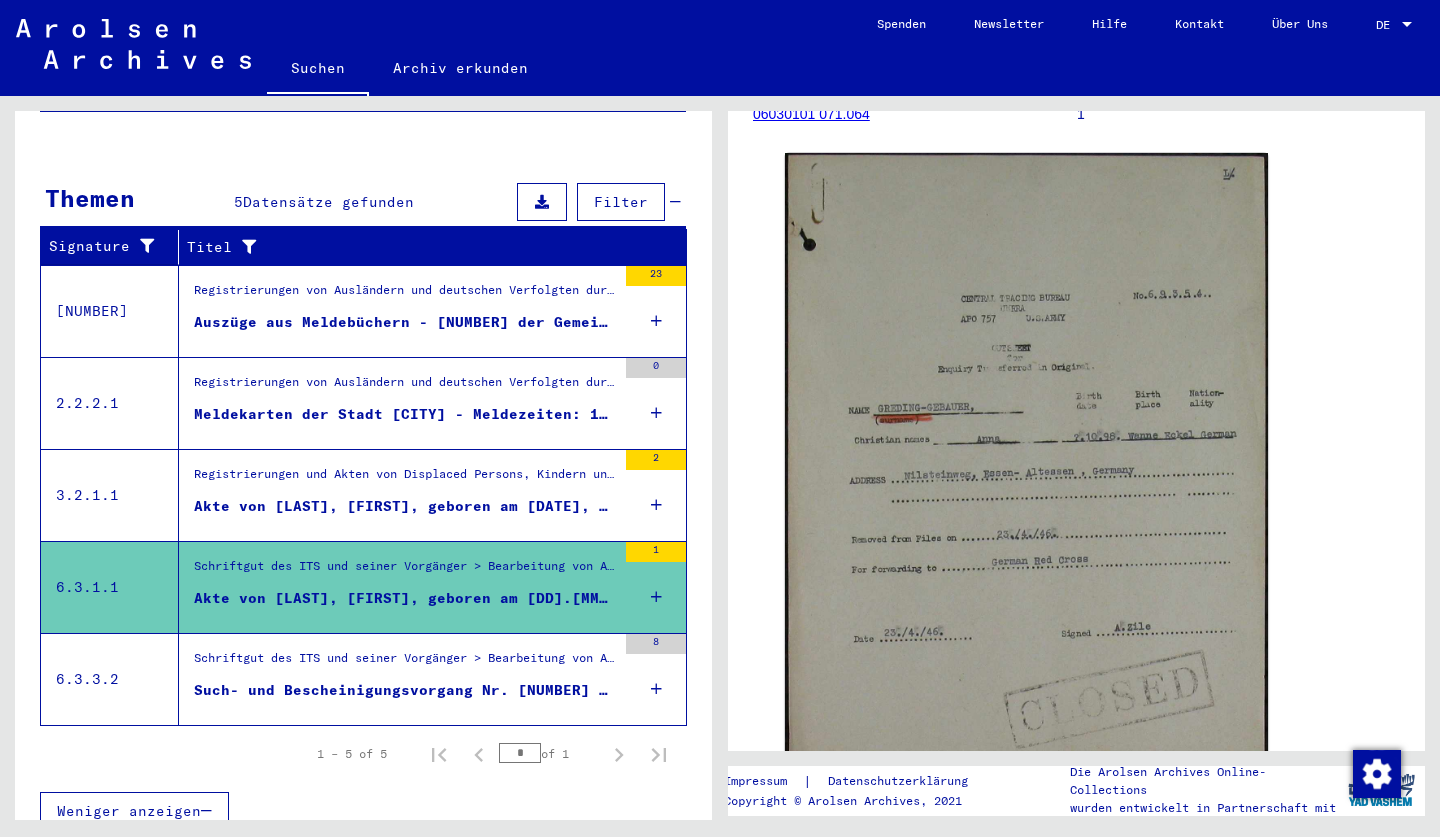 scroll, scrollTop: 306, scrollLeft: 0, axis: vertical 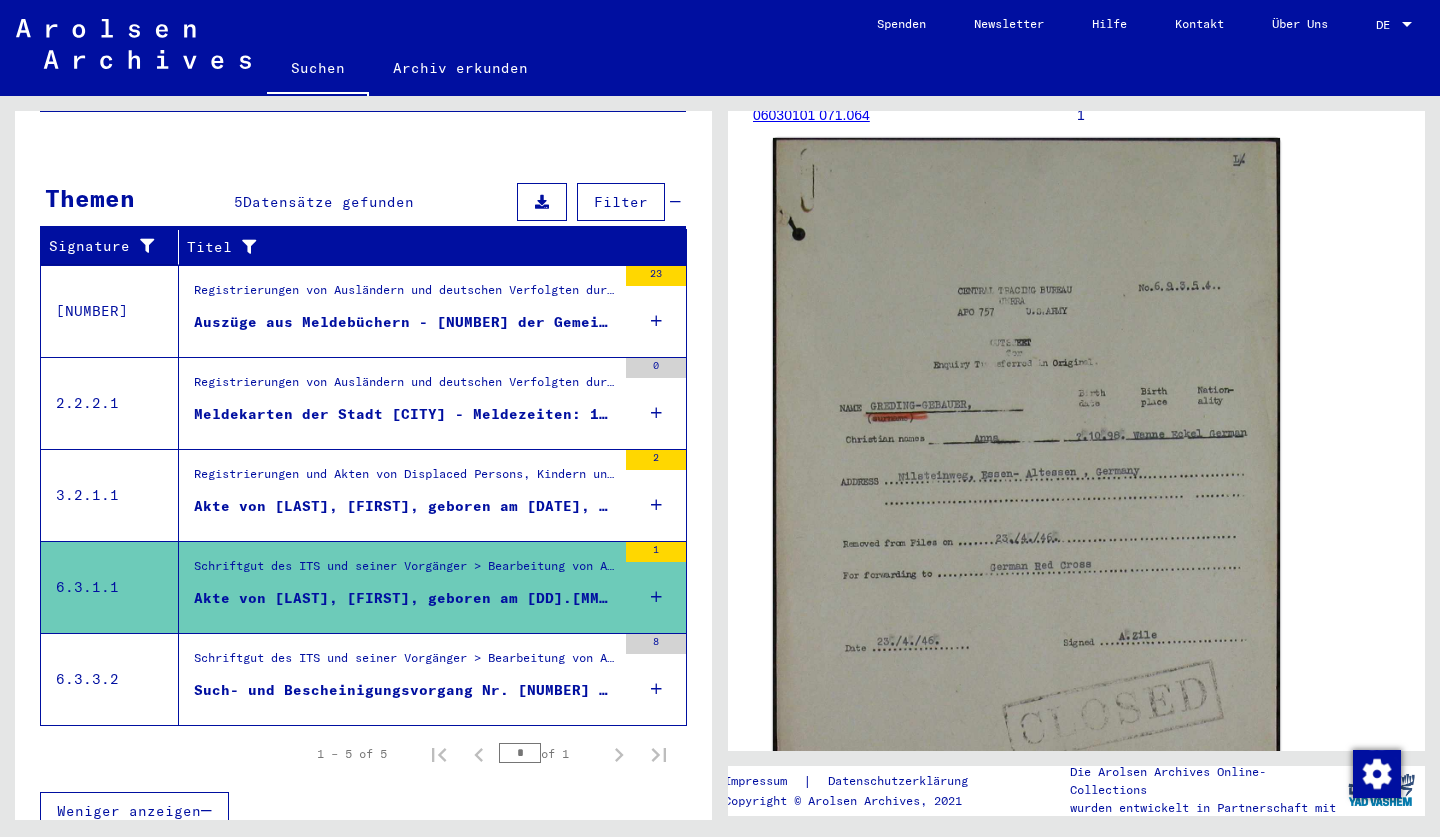 click 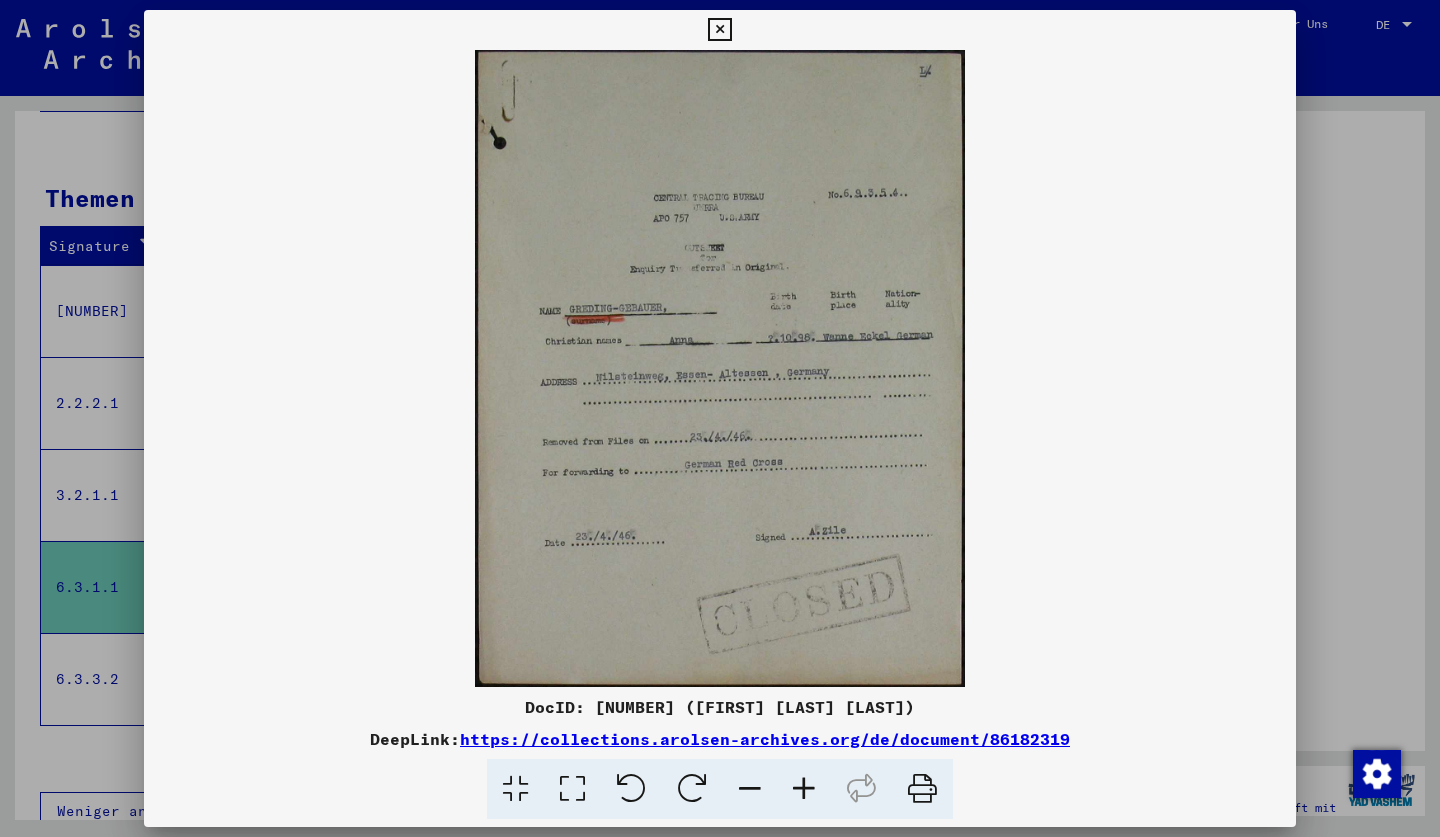 click at bounding box center (719, 30) 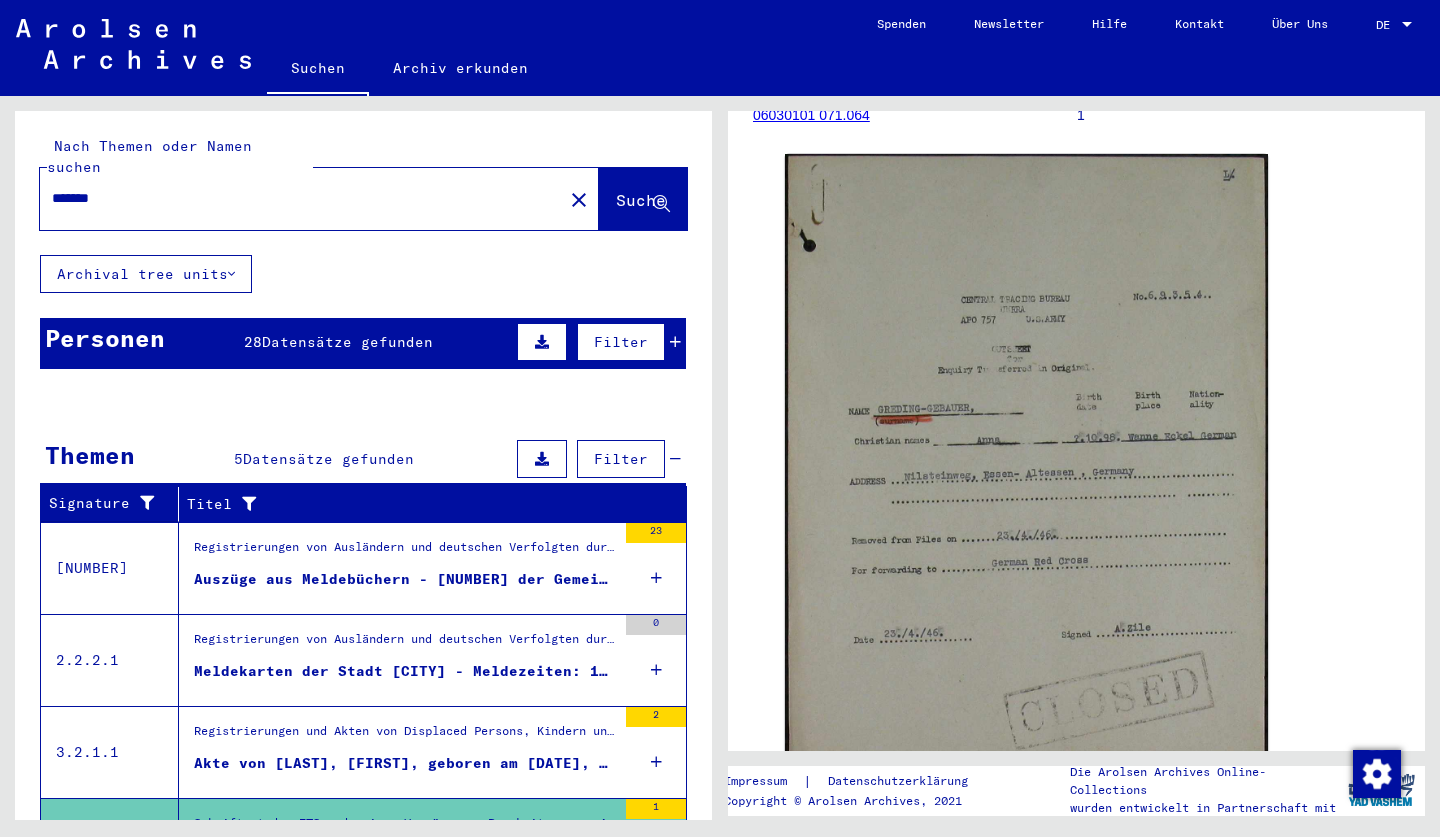 scroll, scrollTop: 0, scrollLeft: 0, axis: both 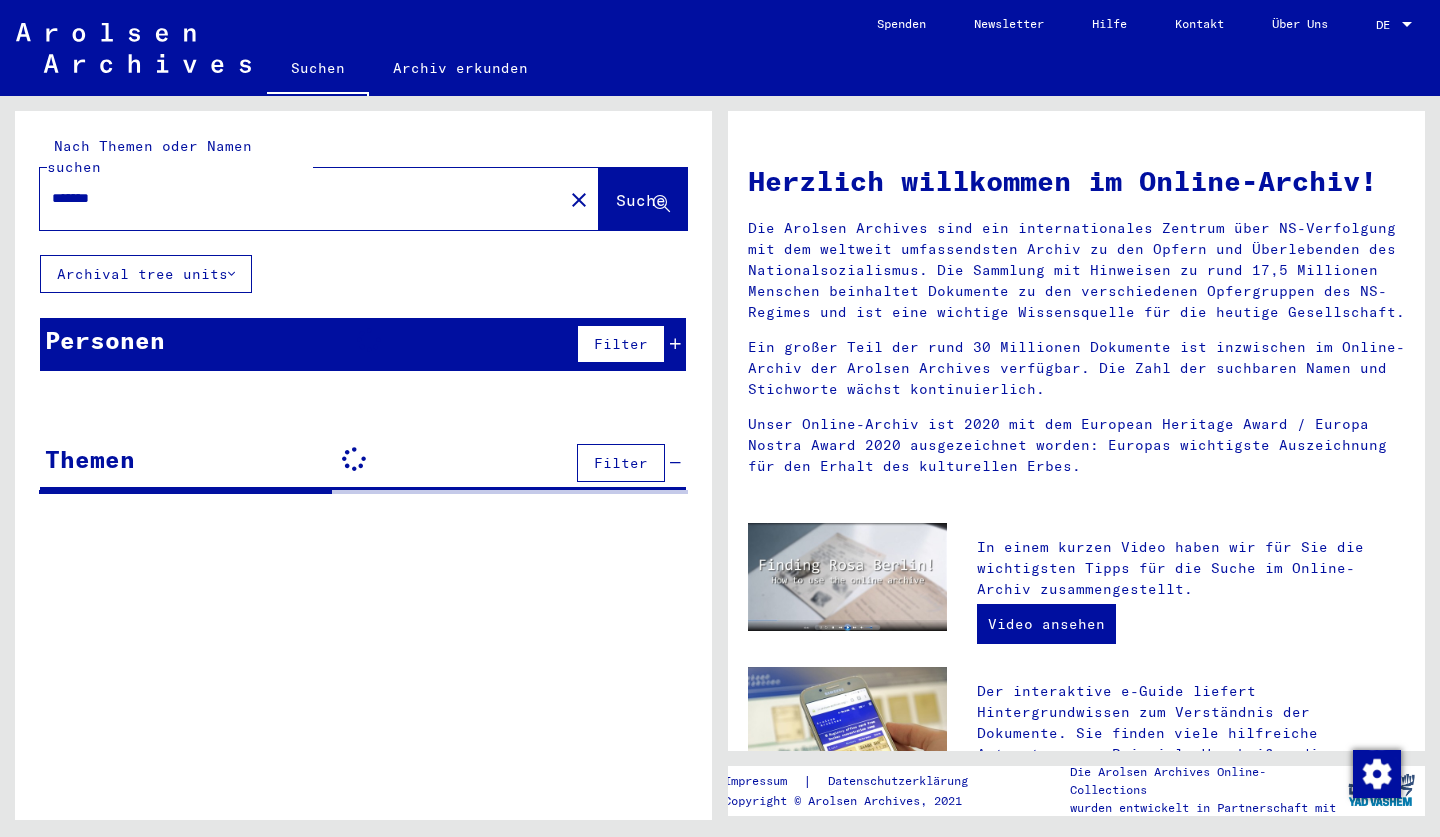 type on "*******" 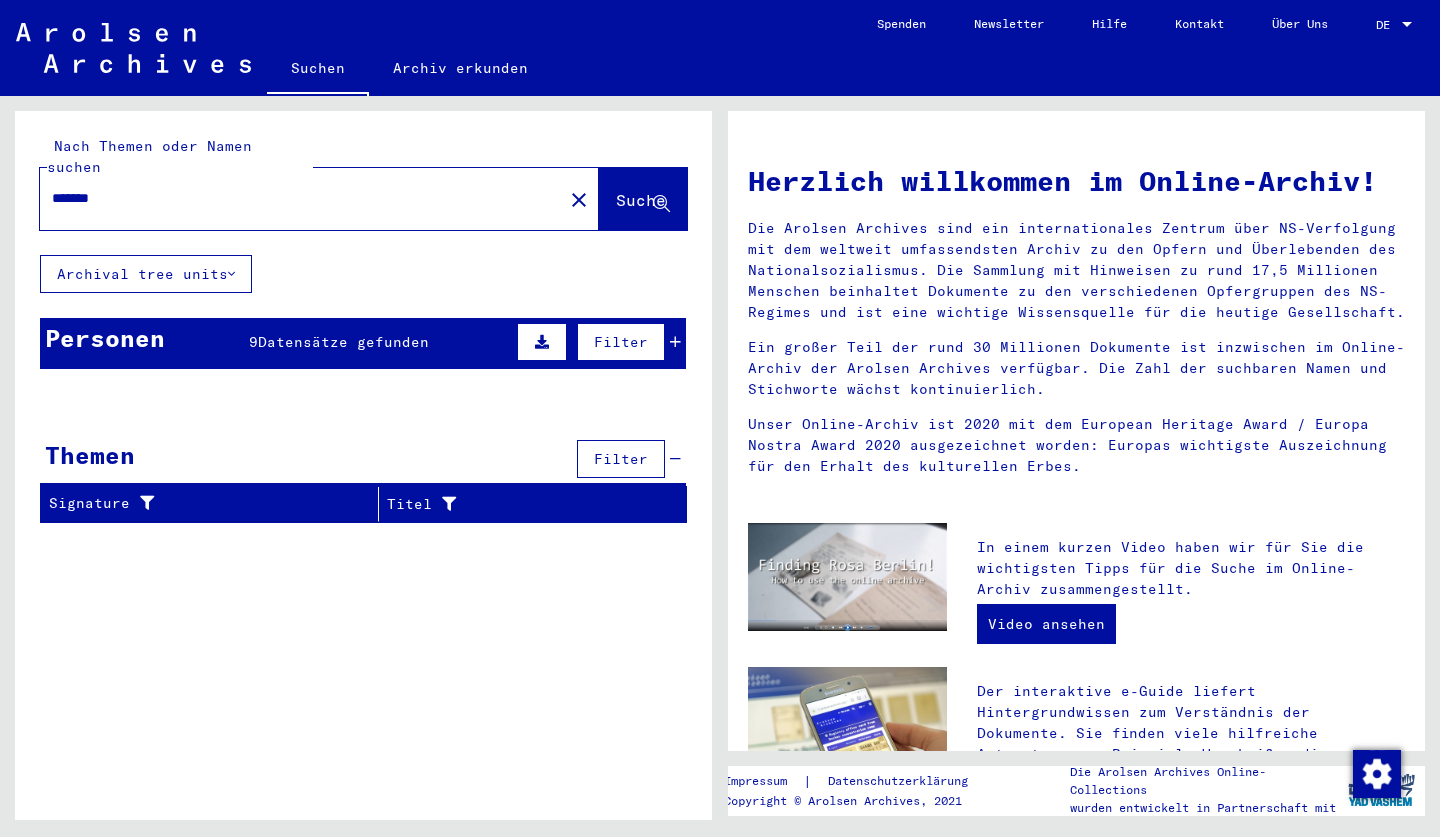 click on "Datensätze gefunden" at bounding box center [343, 342] 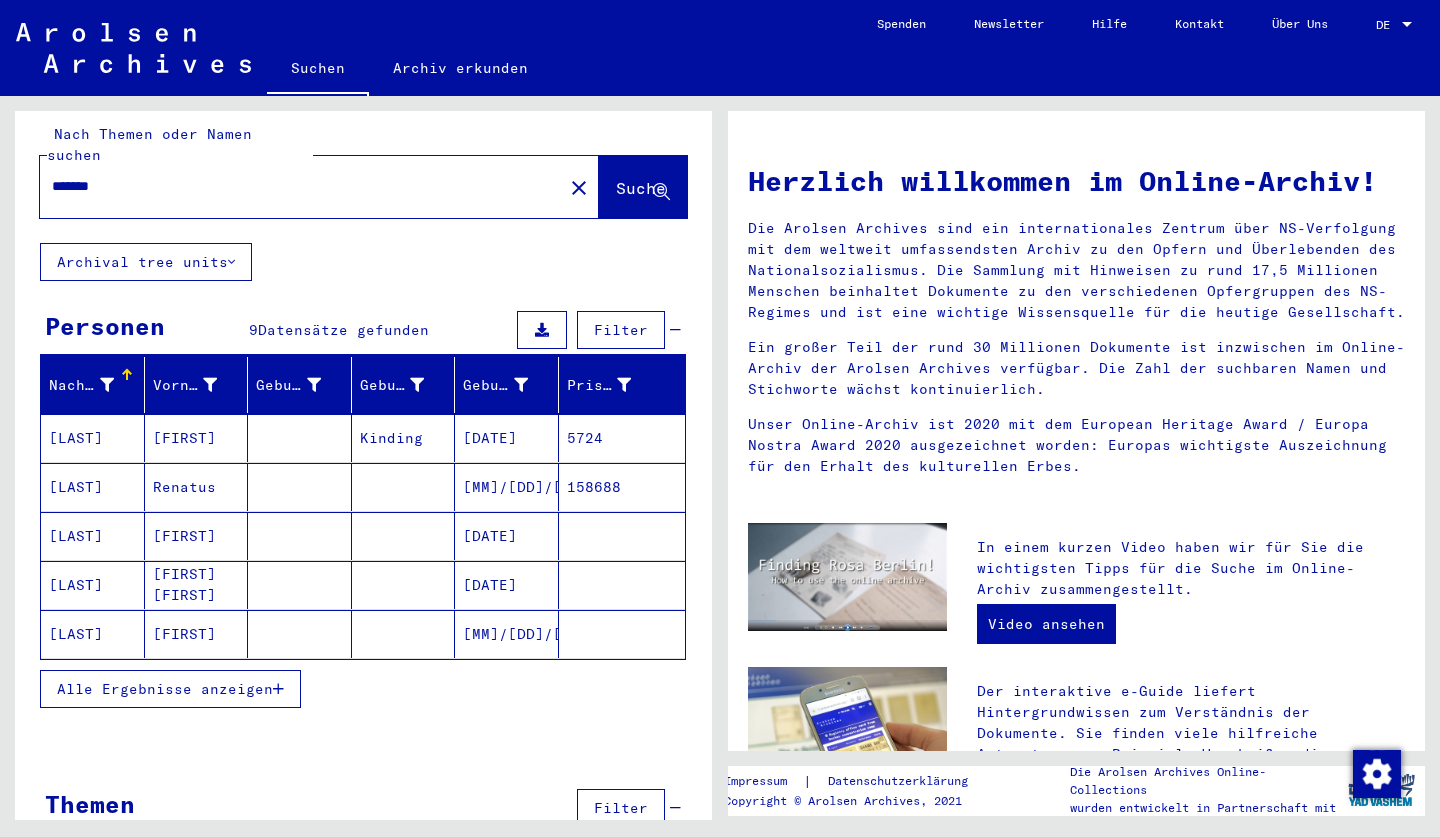 scroll, scrollTop: 11, scrollLeft: 0, axis: vertical 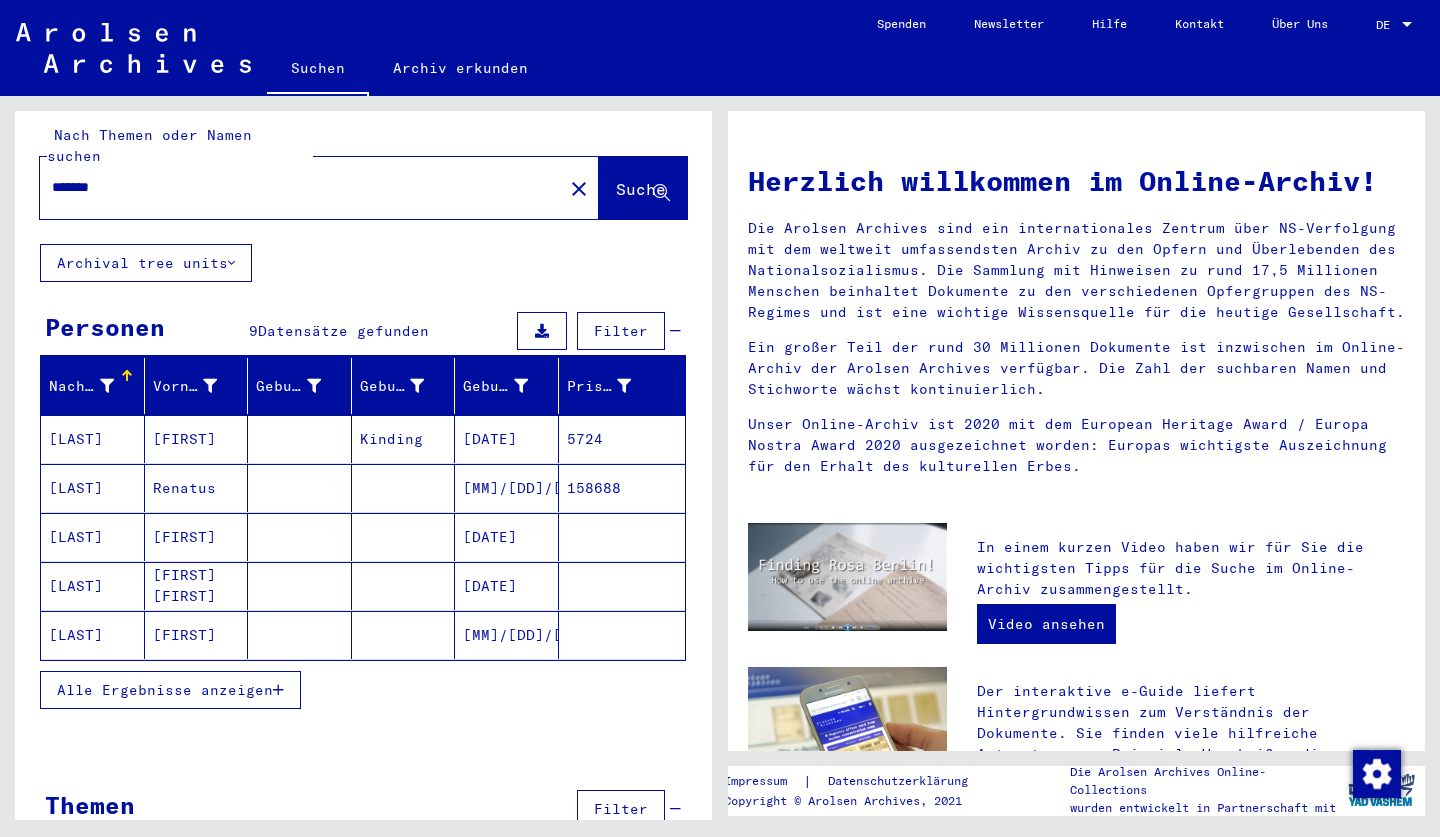 click on "Archival tree units" 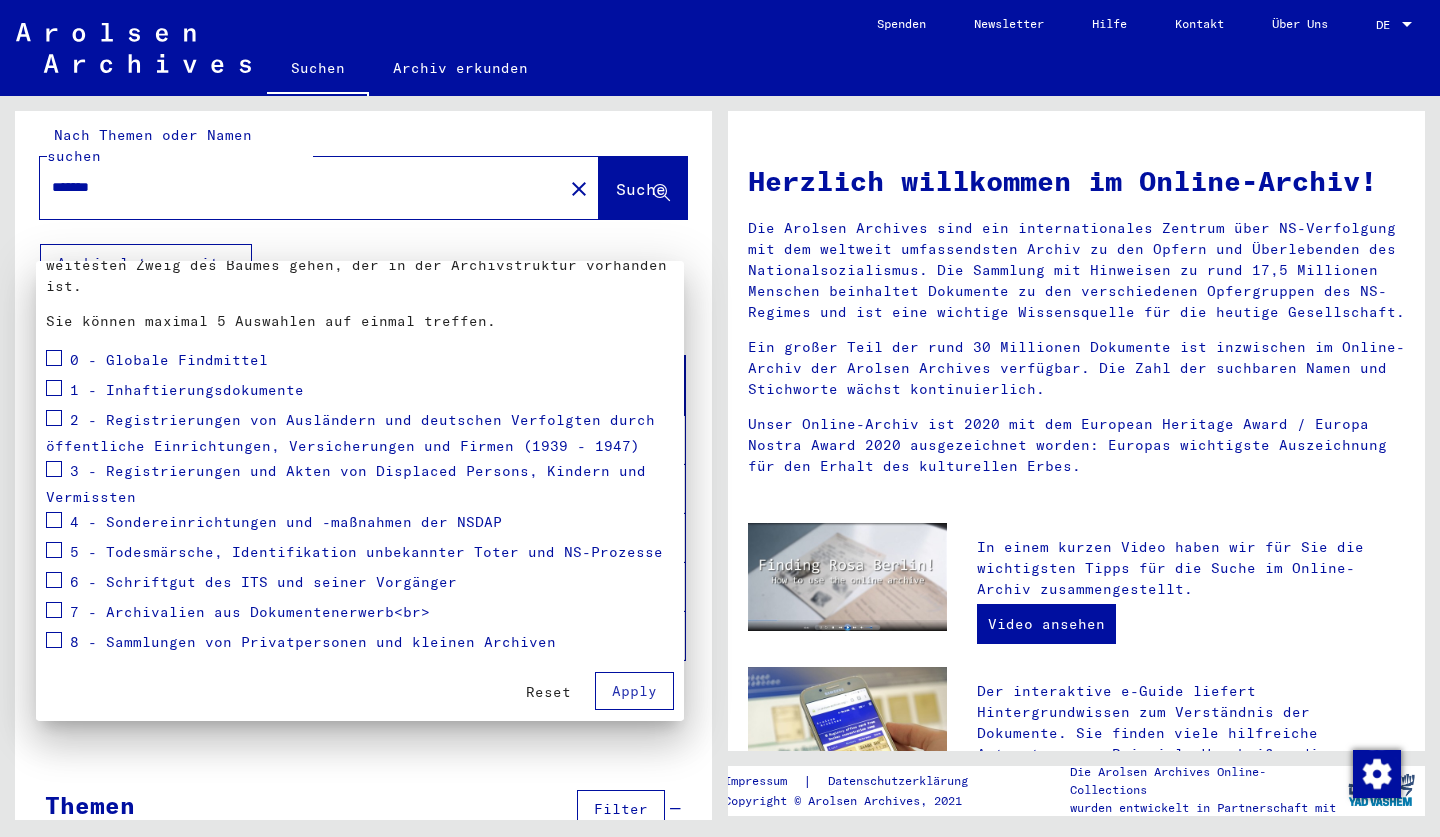 scroll, scrollTop: 164, scrollLeft: 0, axis: vertical 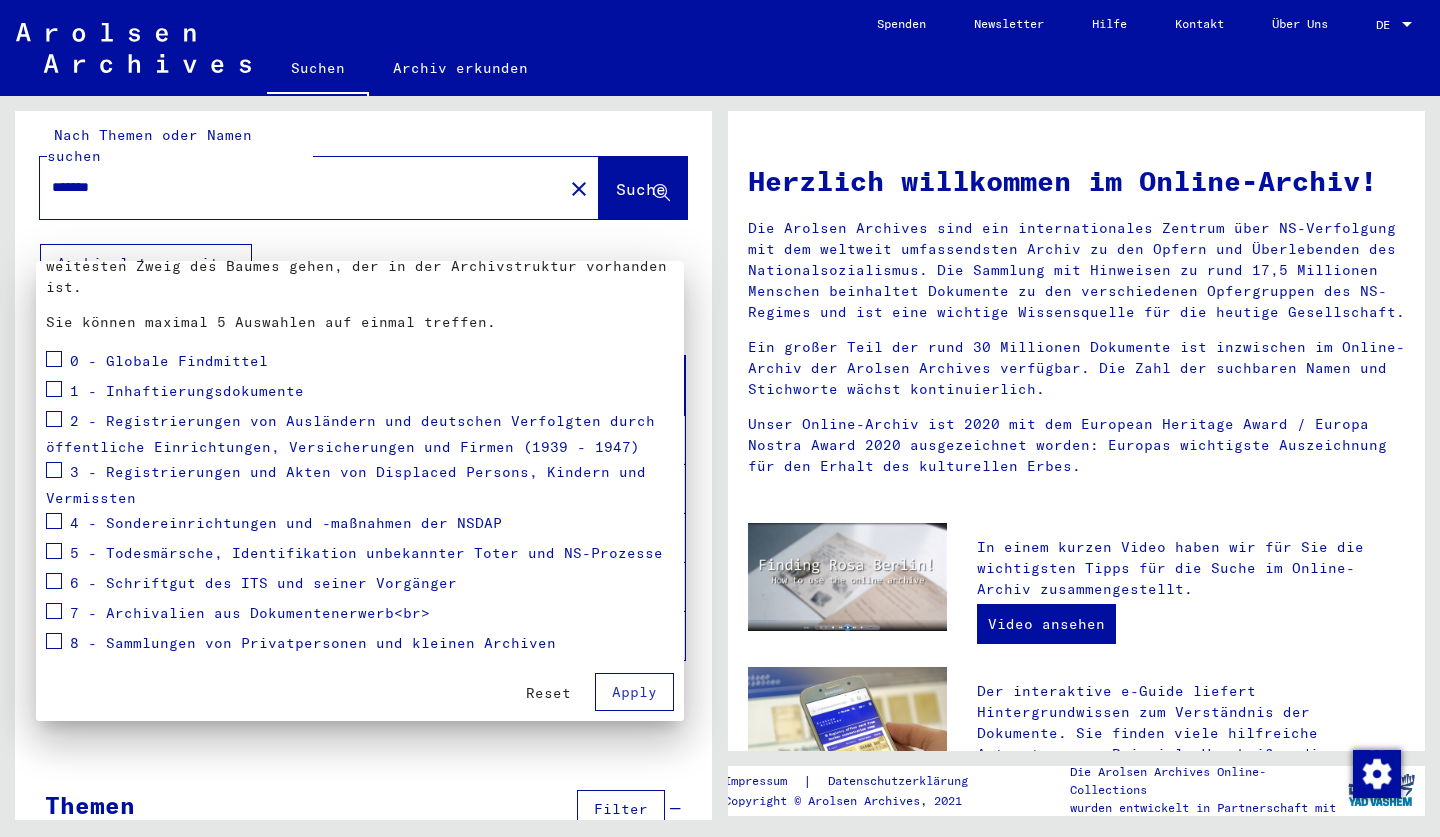 click at bounding box center (720, 418) 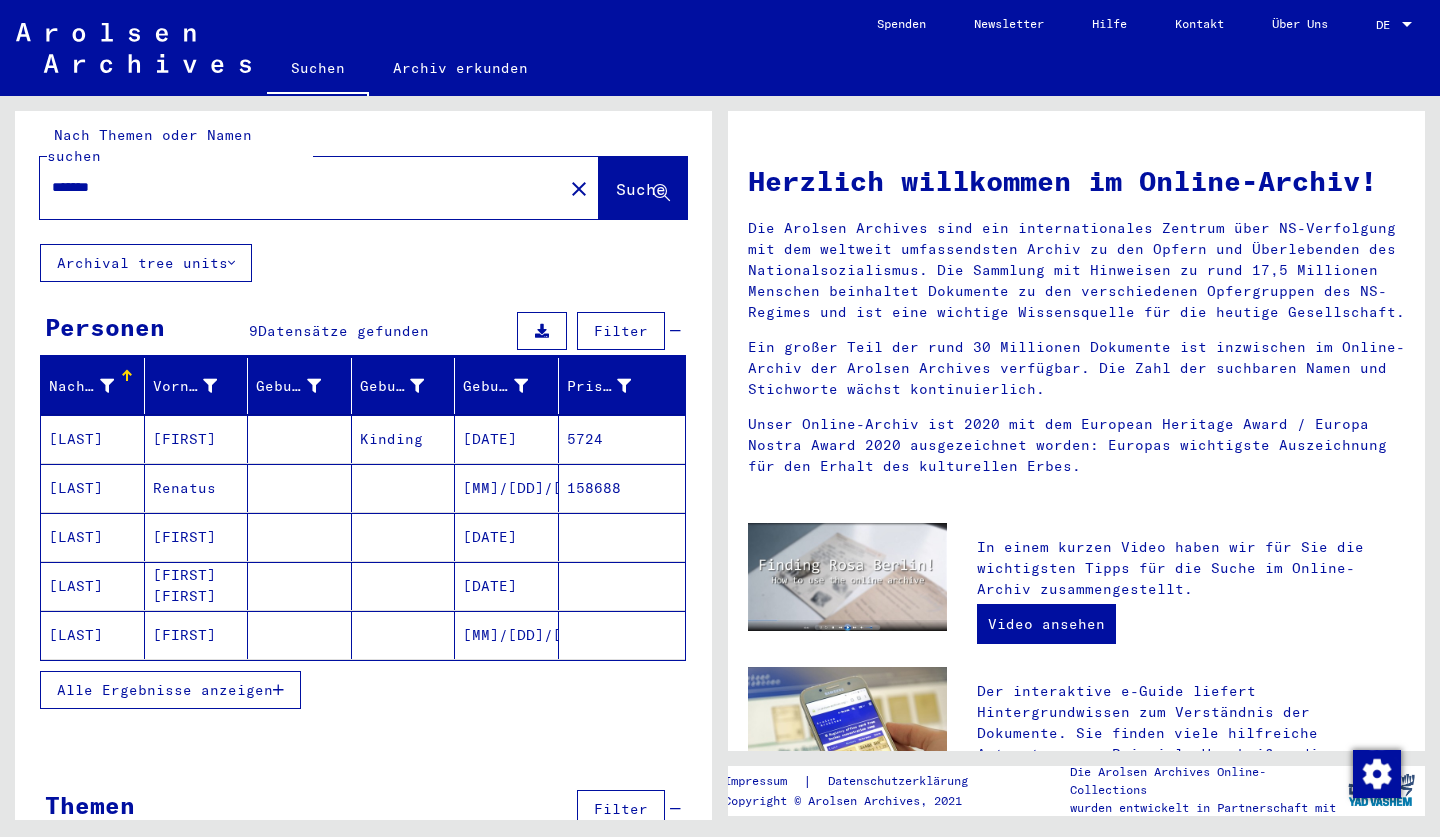click on "Archiv erkunden" 